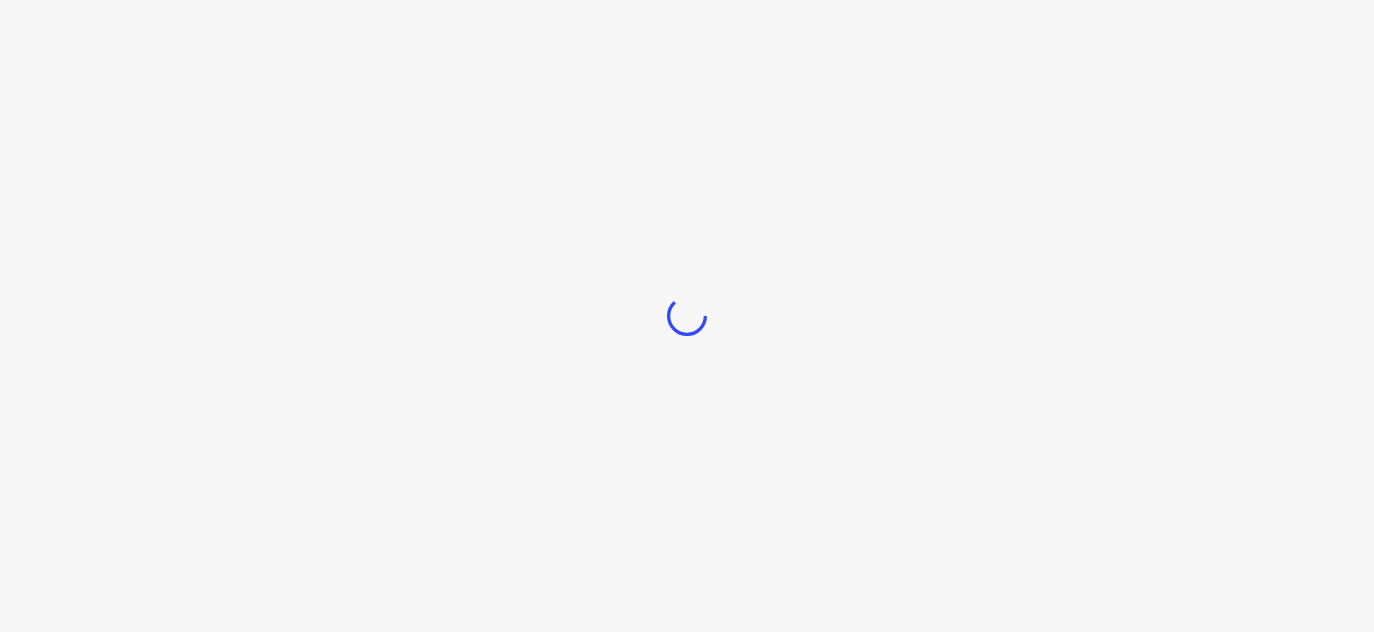scroll, scrollTop: 0, scrollLeft: 0, axis: both 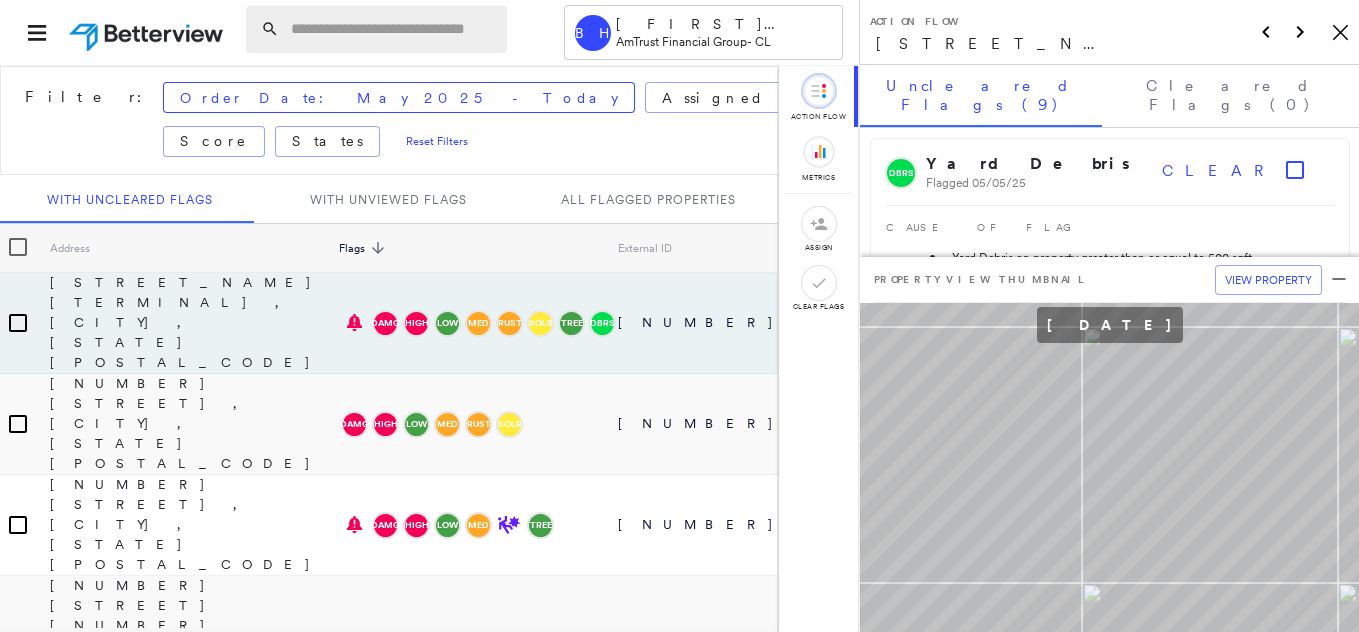 click at bounding box center [393, 29] 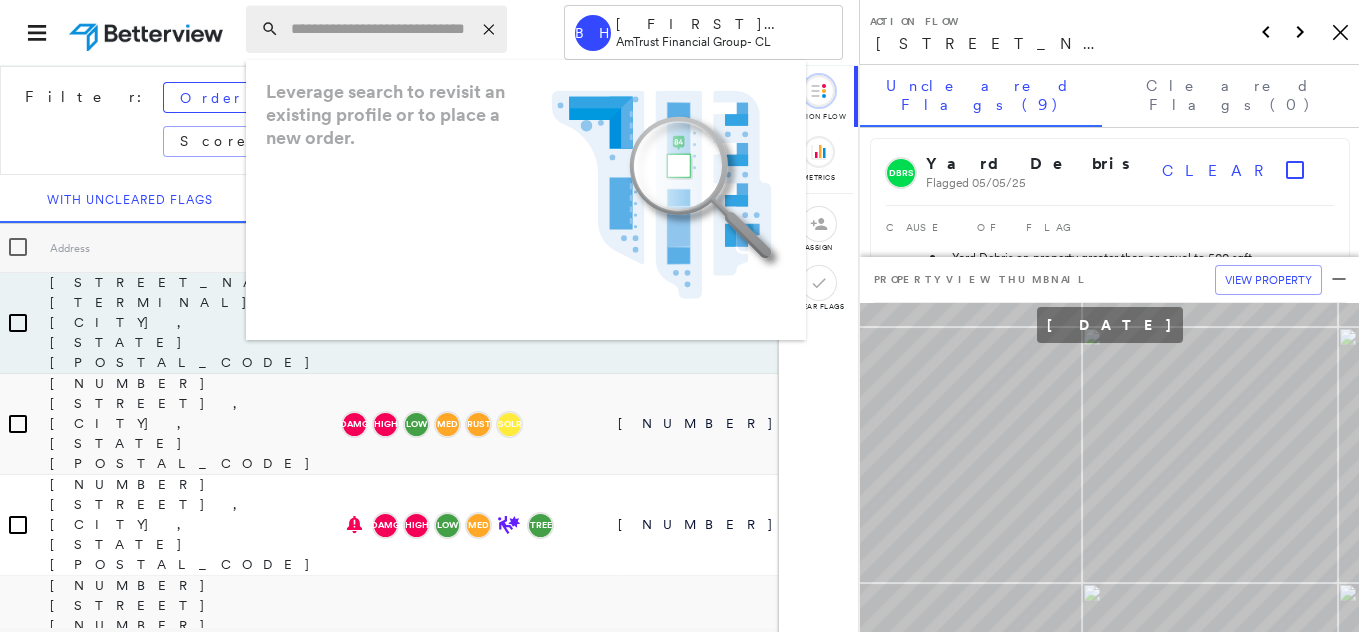 click at bounding box center (381, 29) 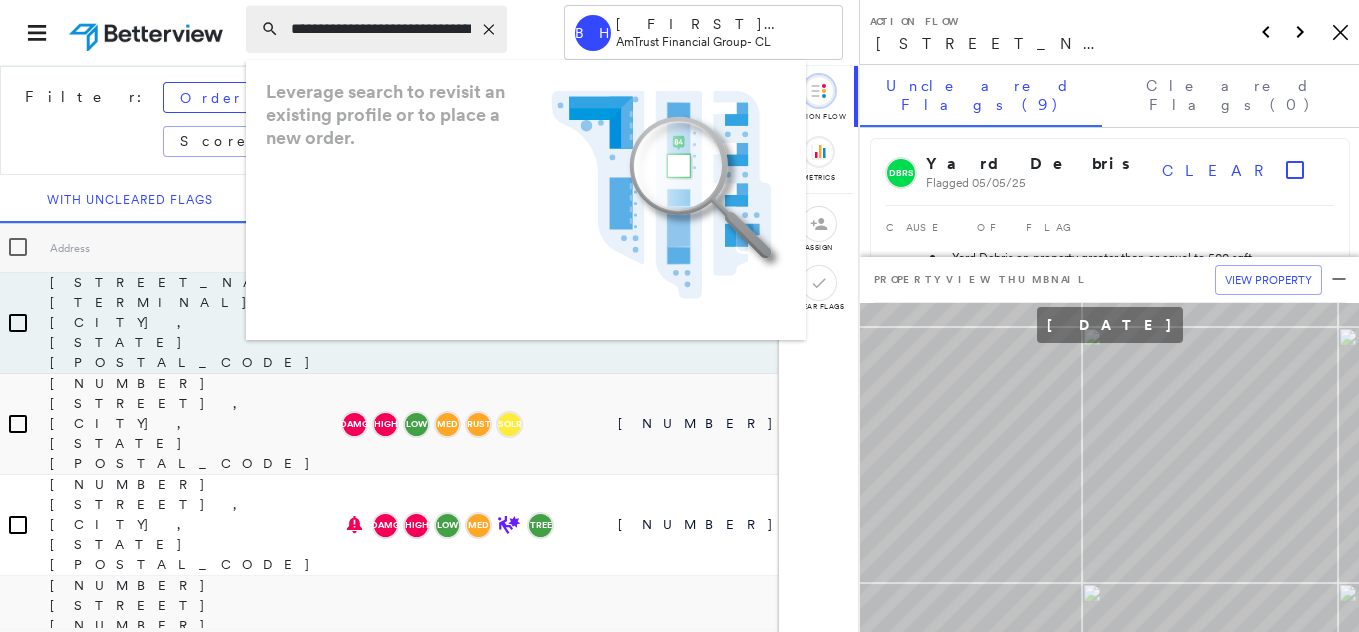 scroll, scrollTop: 0, scrollLeft: 78, axis: horizontal 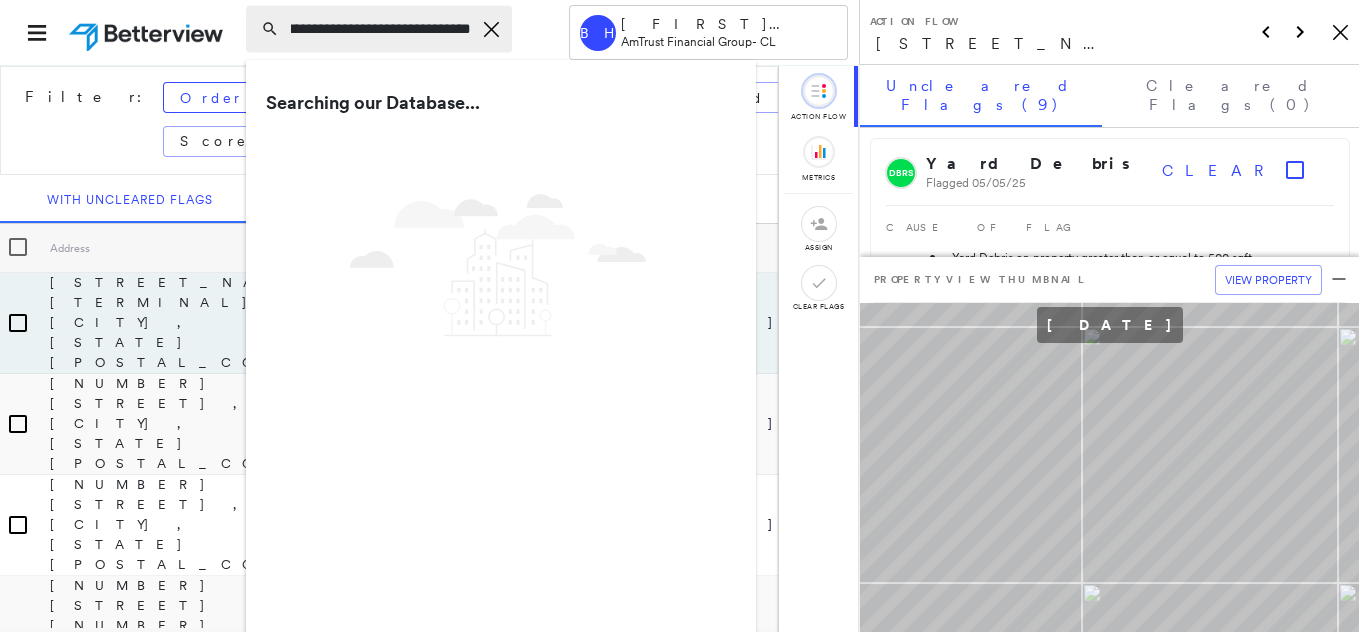 type on "**********" 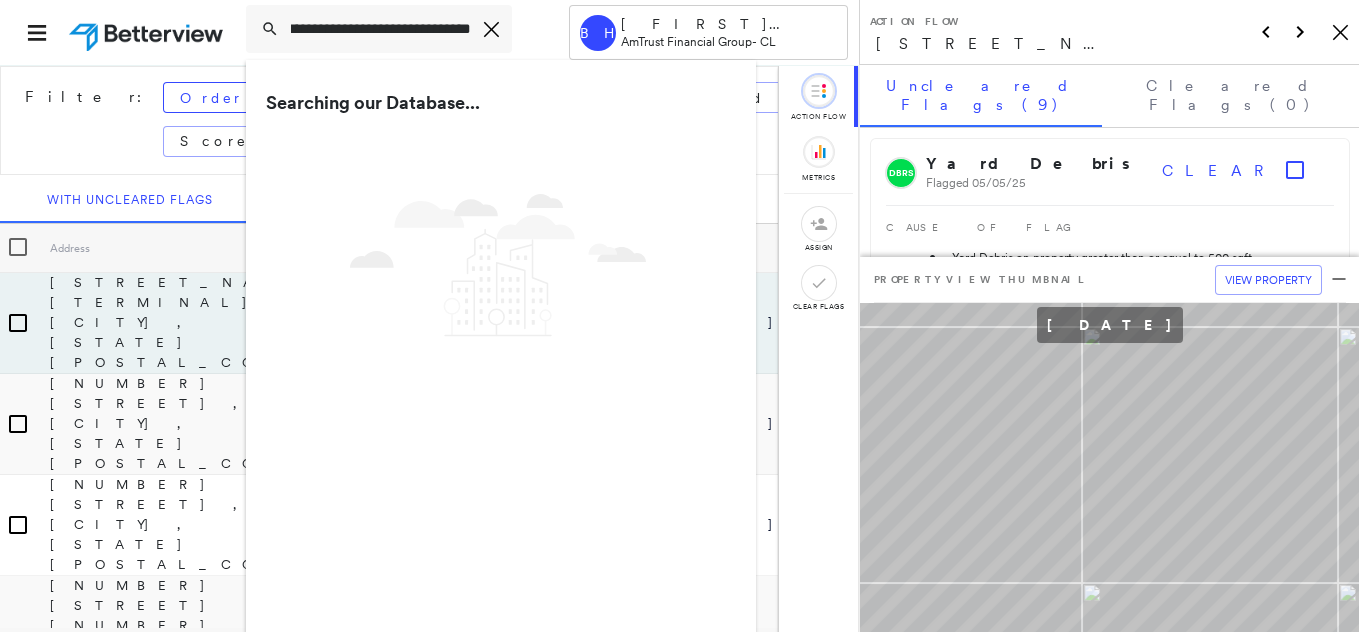 scroll, scrollTop: 0, scrollLeft: 0, axis: both 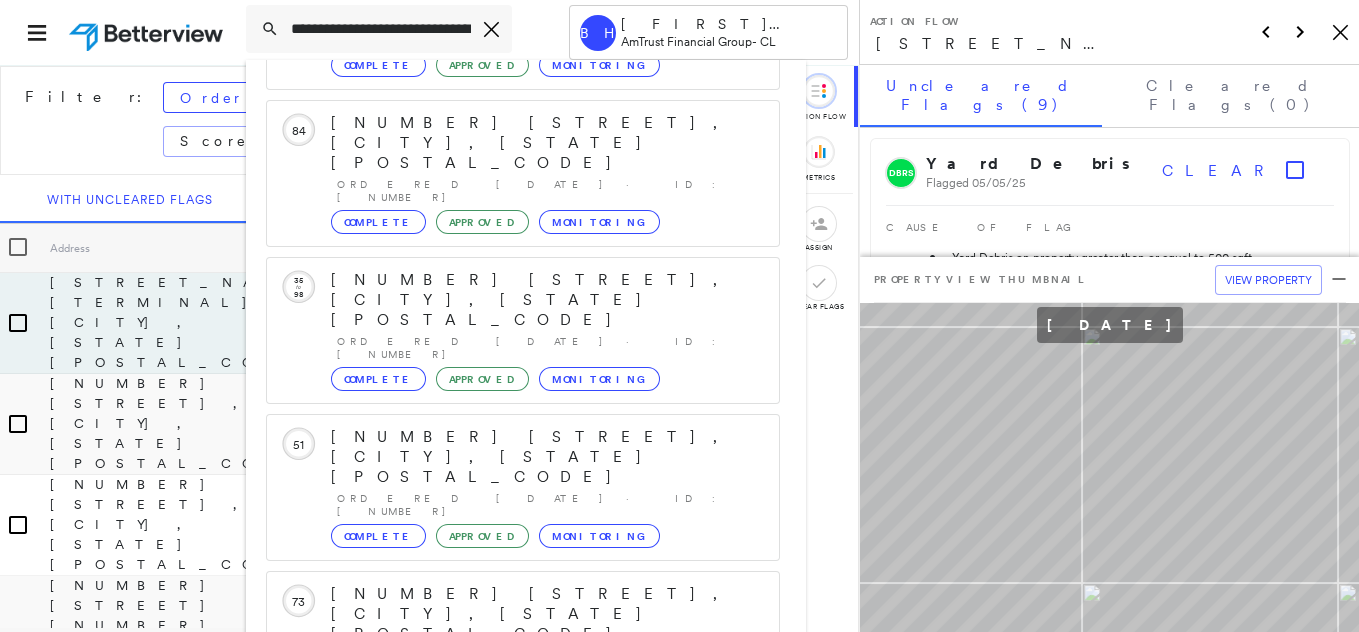 click on "Show  5  more existing properties" at bounding box center (524, 761) 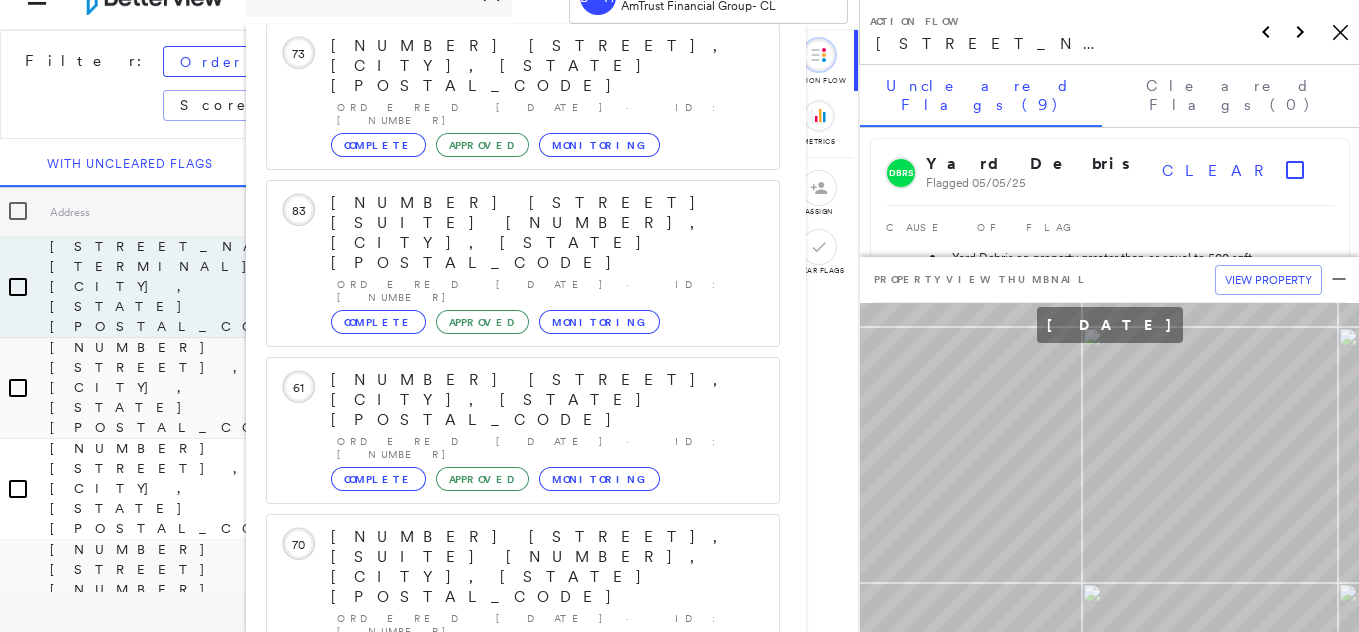 scroll, scrollTop: 718, scrollLeft: 0, axis: vertical 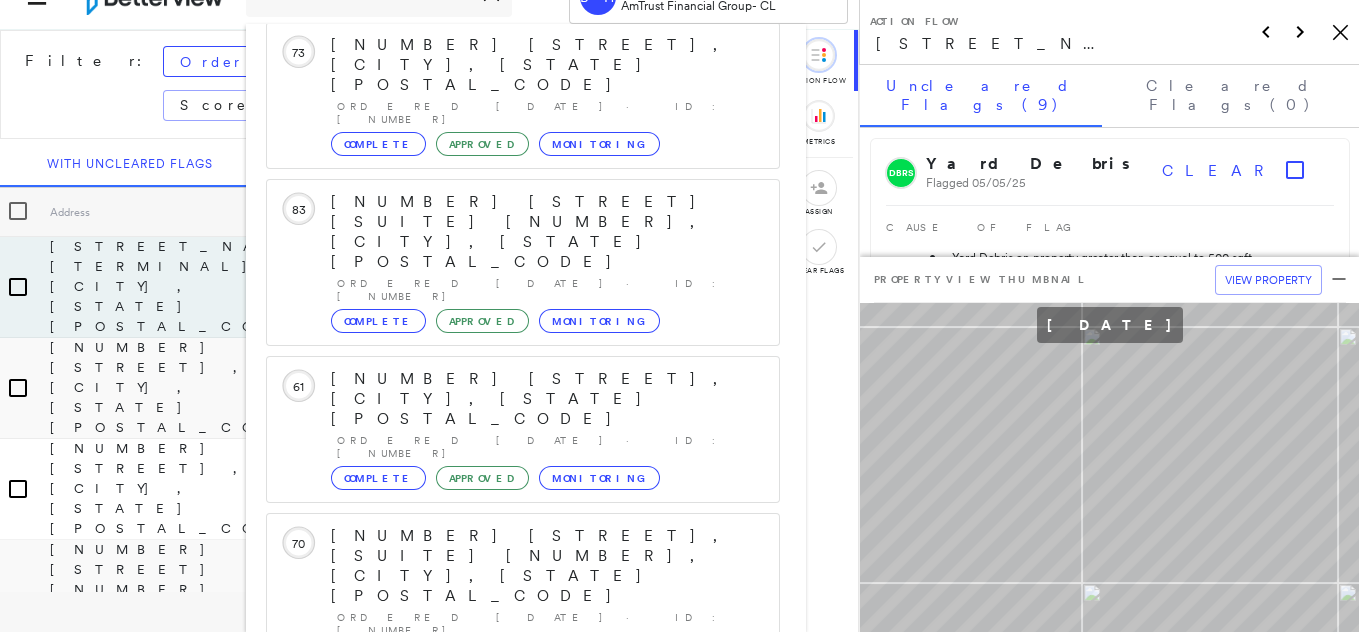 click on "Show  3  more existing properties" at bounding box center (524, 1037) 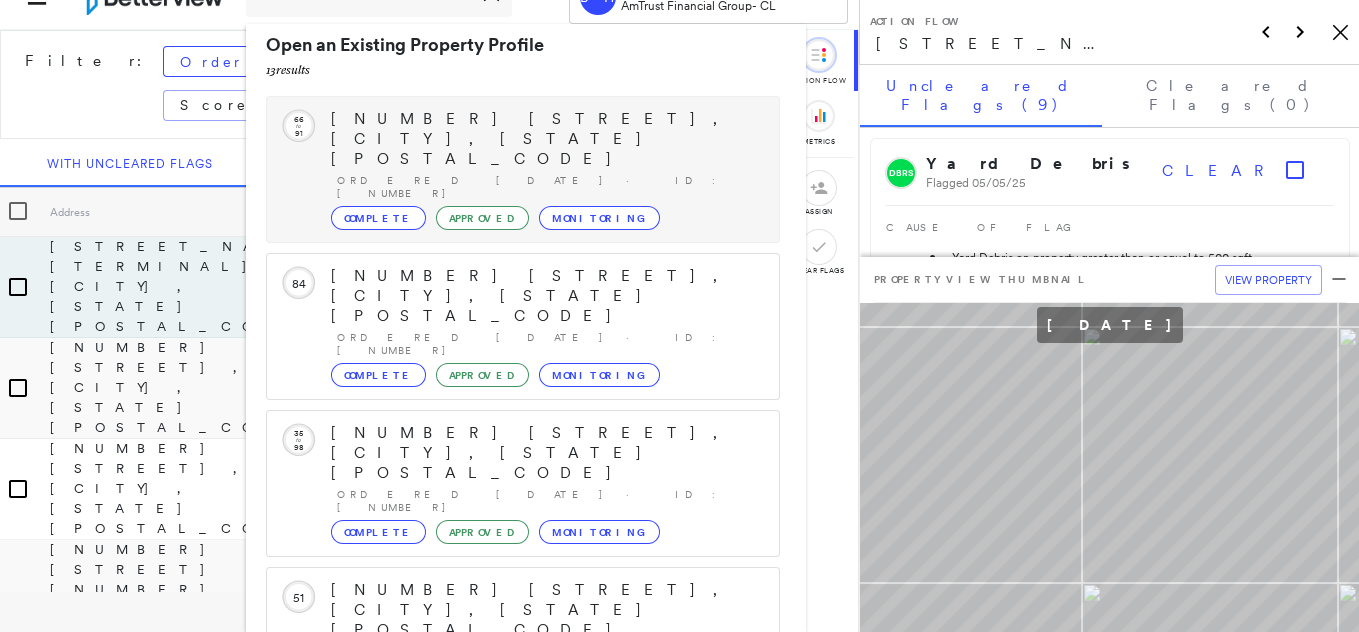 scroll, scrollTop: 0, scrollLeft: 0, axis: both 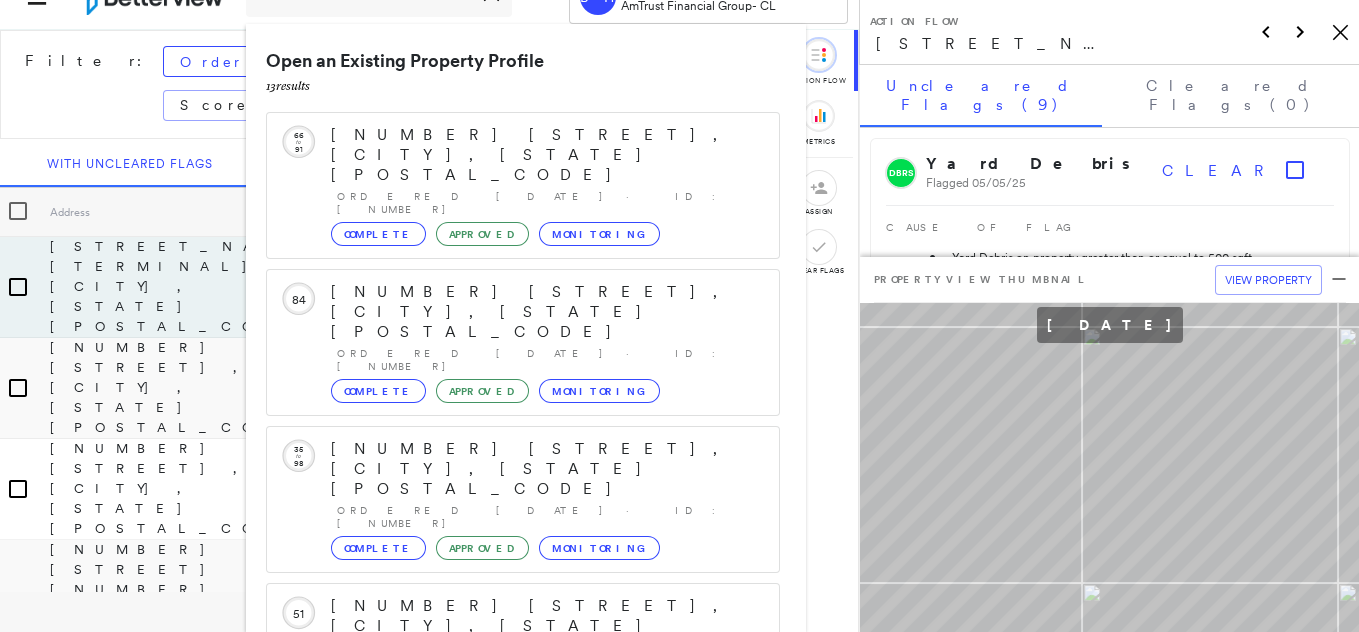 click on "Filter: Order Date: May 2025 - Today Assigned To Flags: Score States Reset Filters" at bounding box center [551, 84] 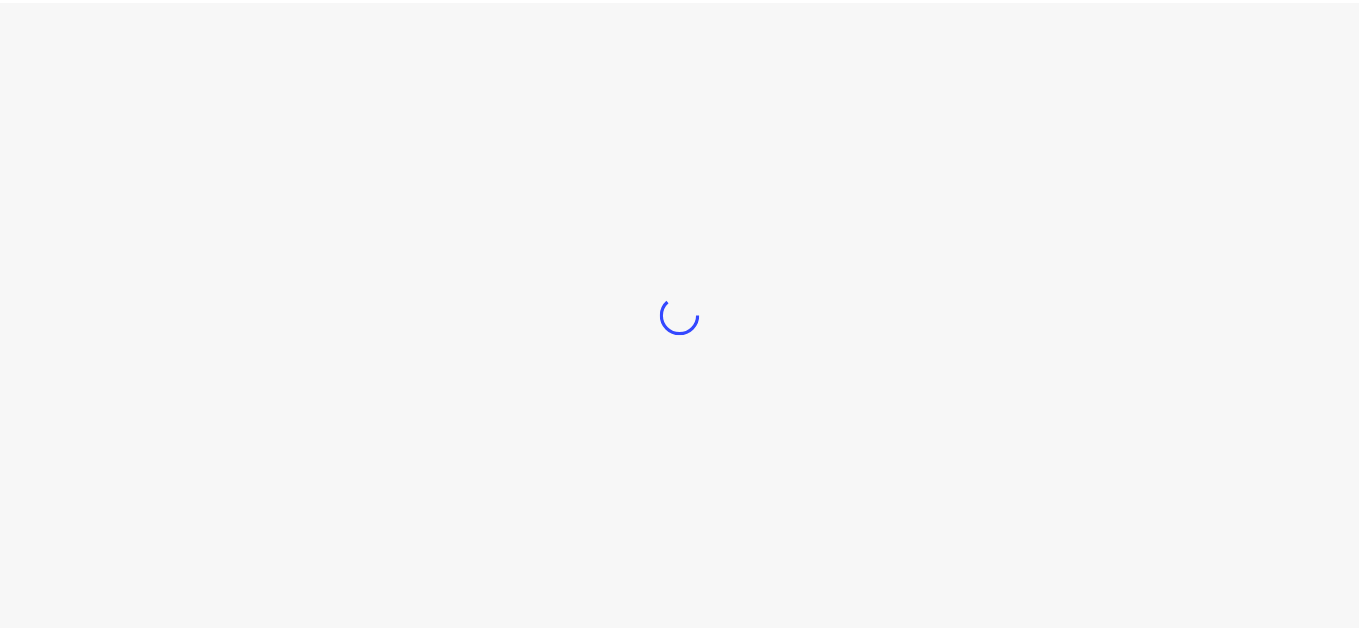 scroll, scrollTop: 0, scrollLeft: 0, axis: both 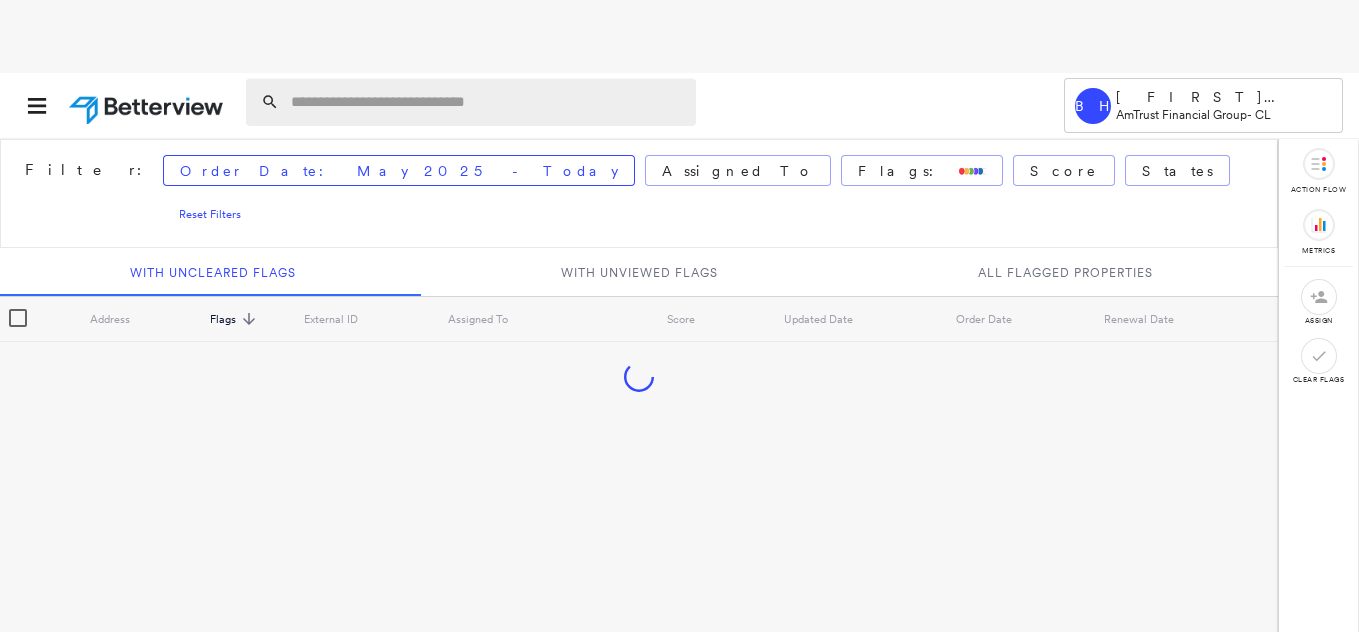 click at bounding box center [487, 102] 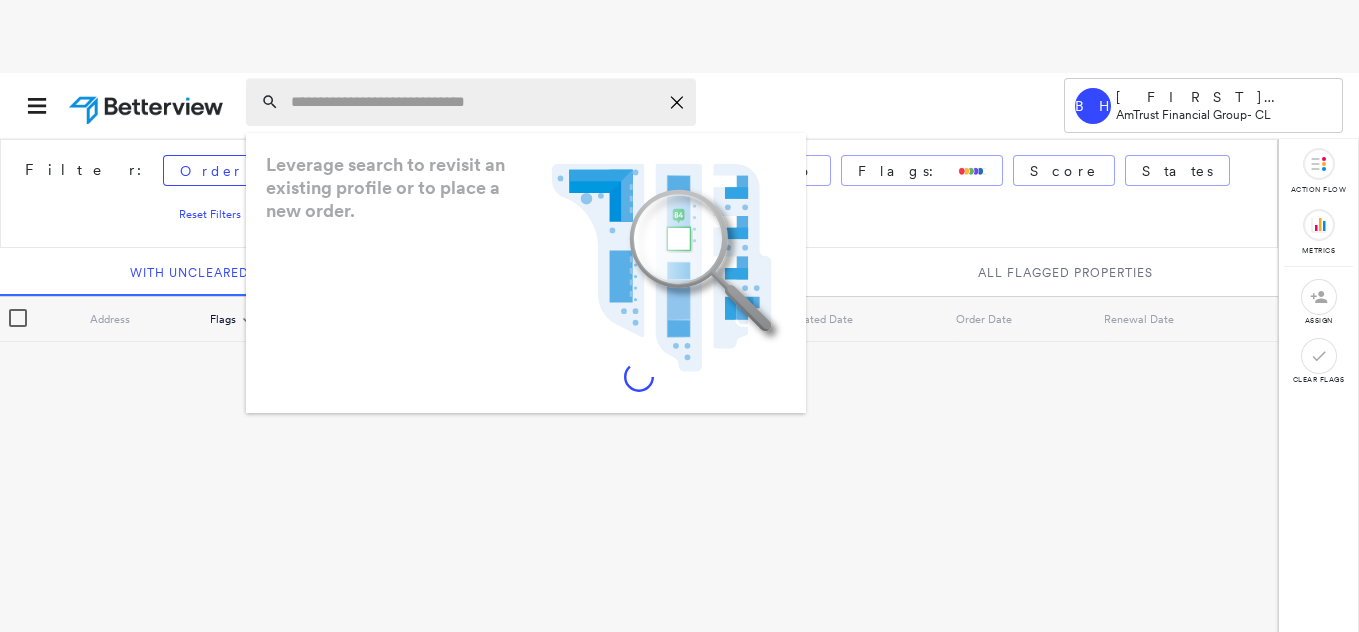 paste on "**********" 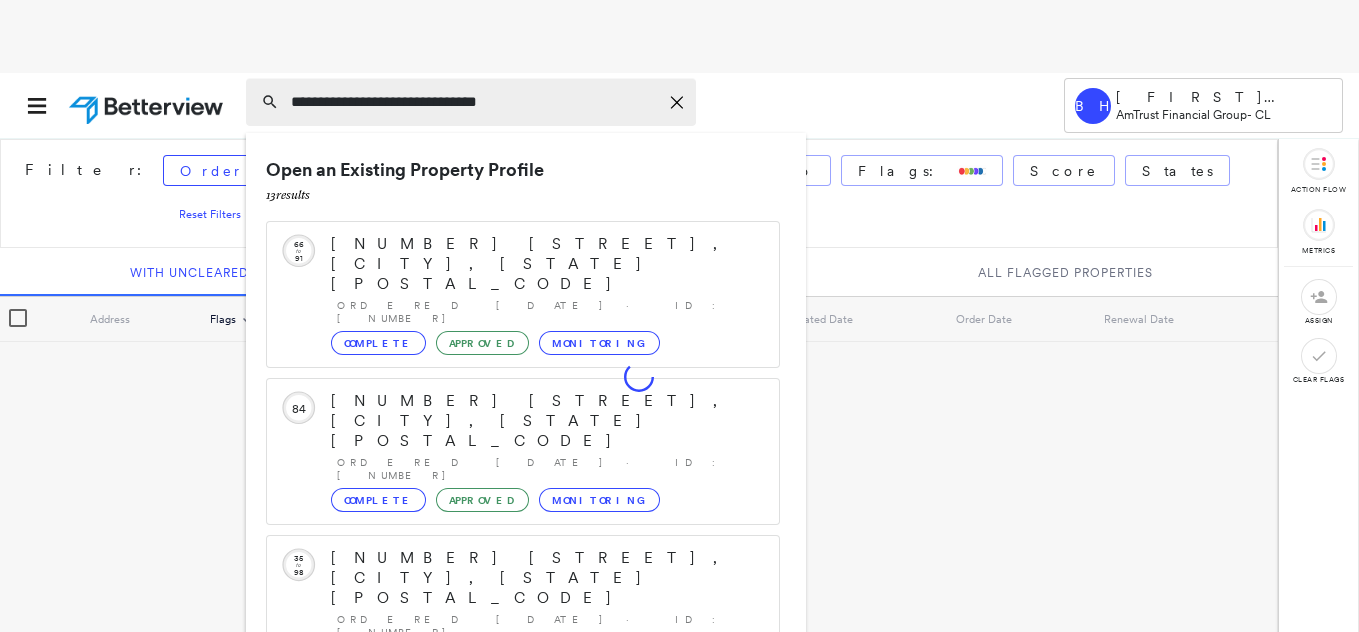 click on "**********" at bounding box center (474, 102) 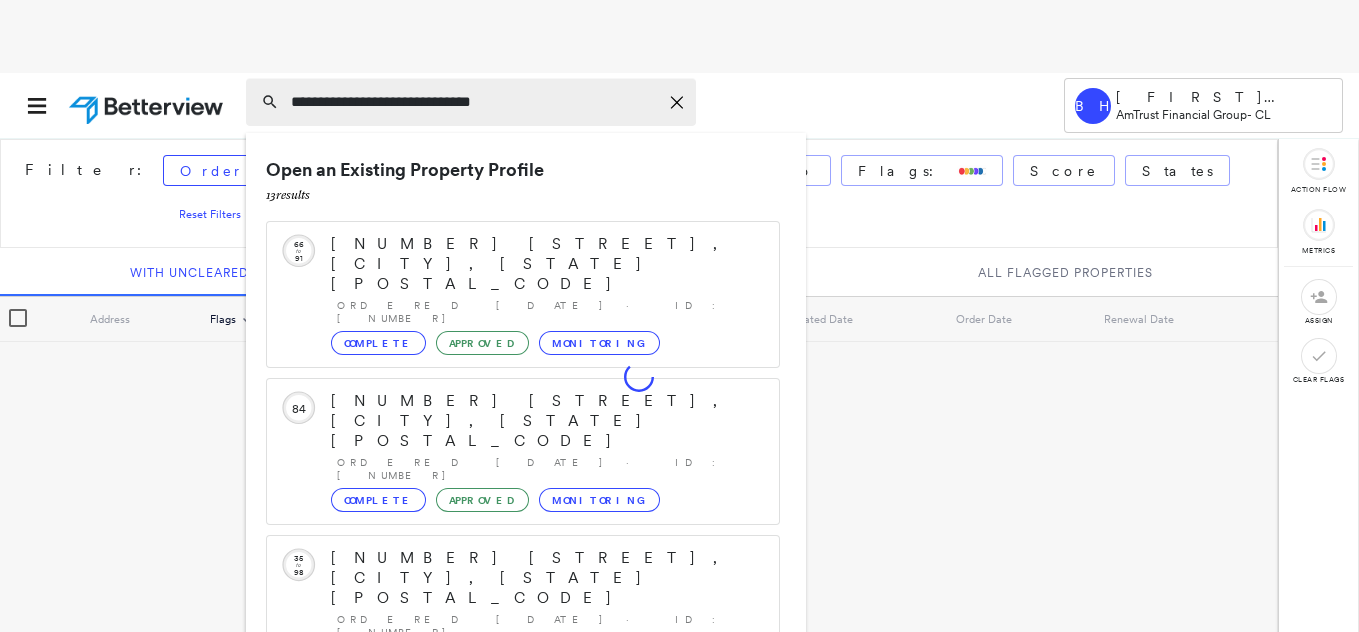 click on "**********" at bounding box center (474, 102) 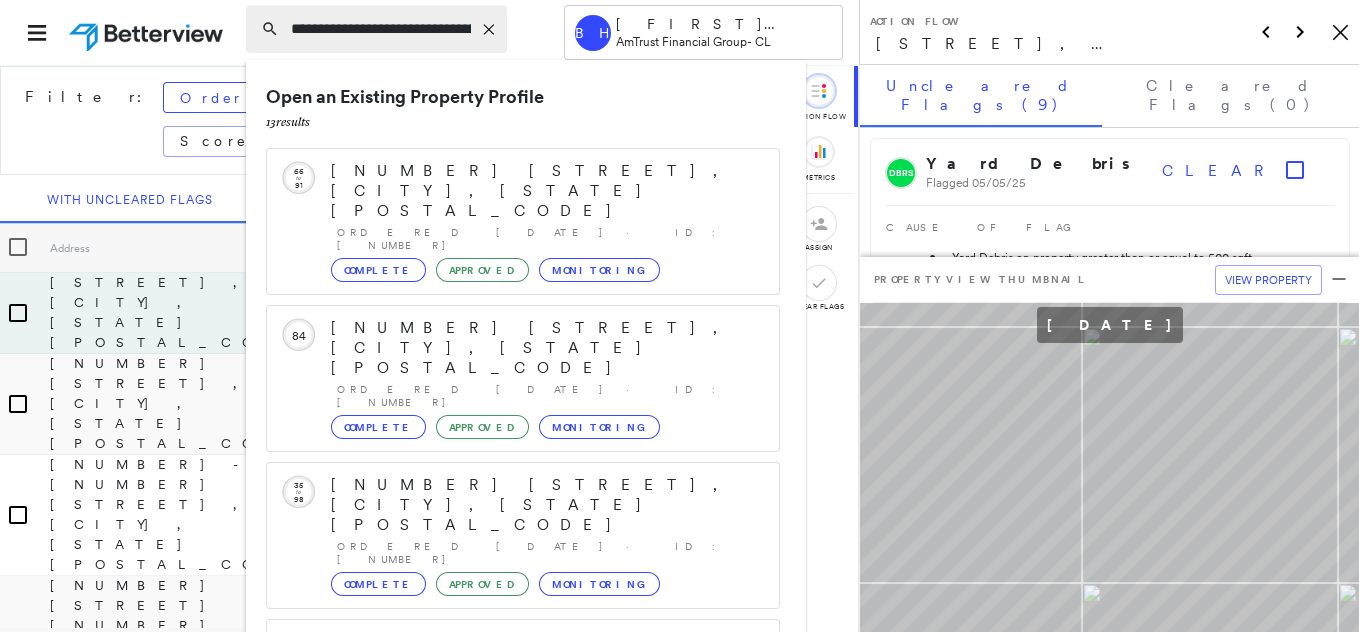 click on "**********" at bounding box center [381, 29] 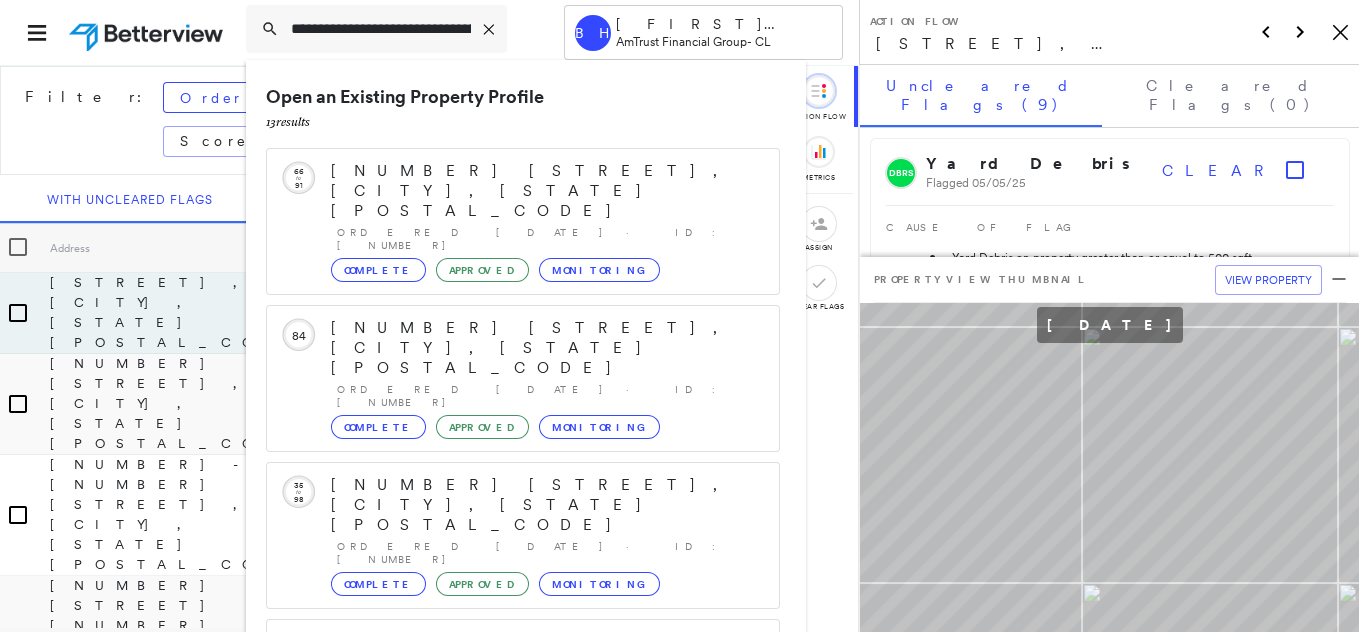 type on "**********" 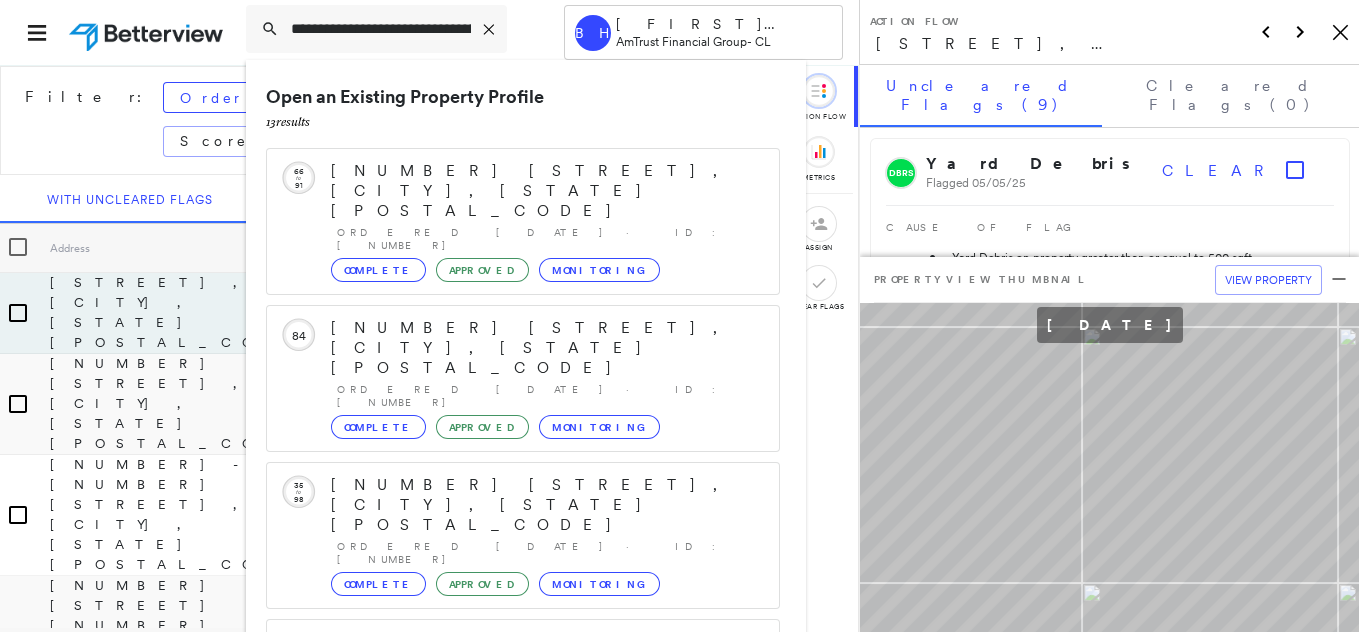 click on "**********" at bounding box center [429, 32] 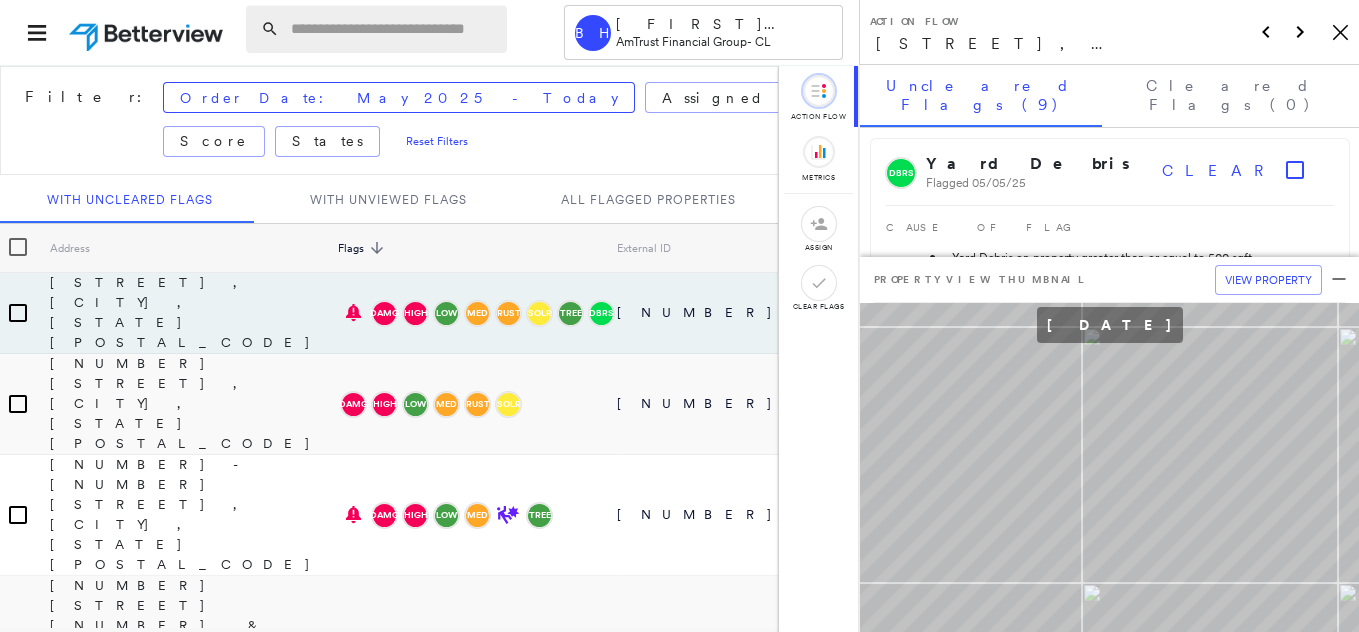 click at bounding box center (393, 29) 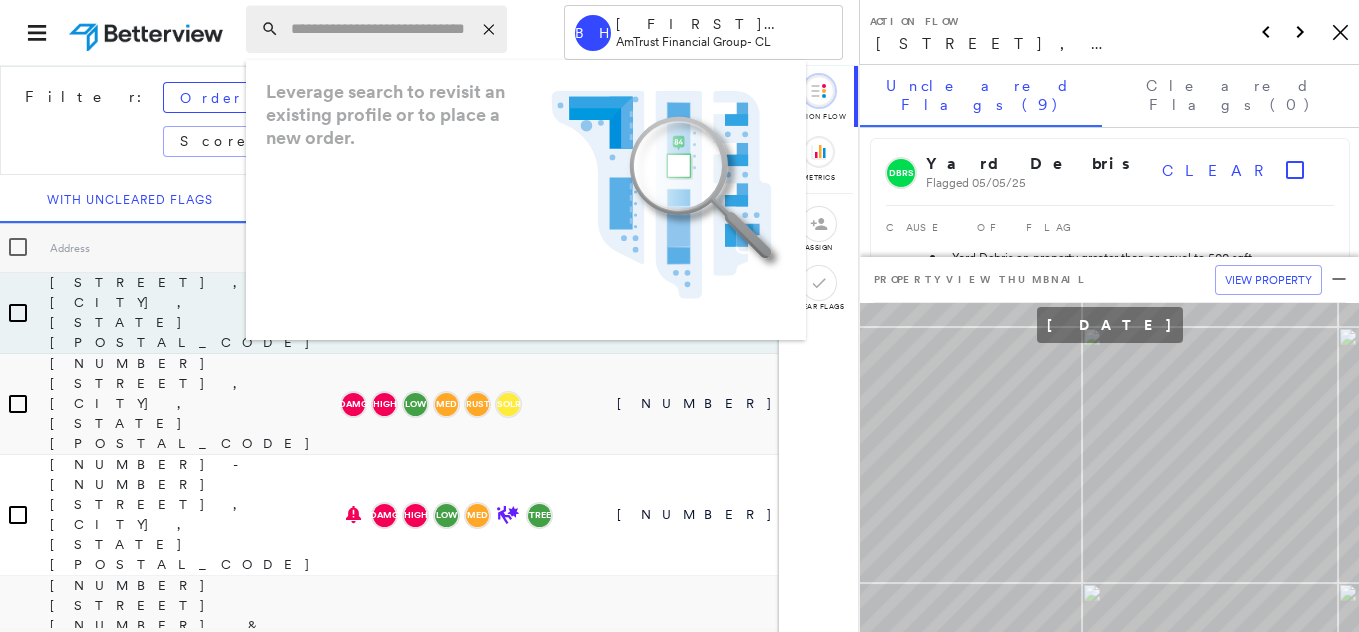 paste on "**********" 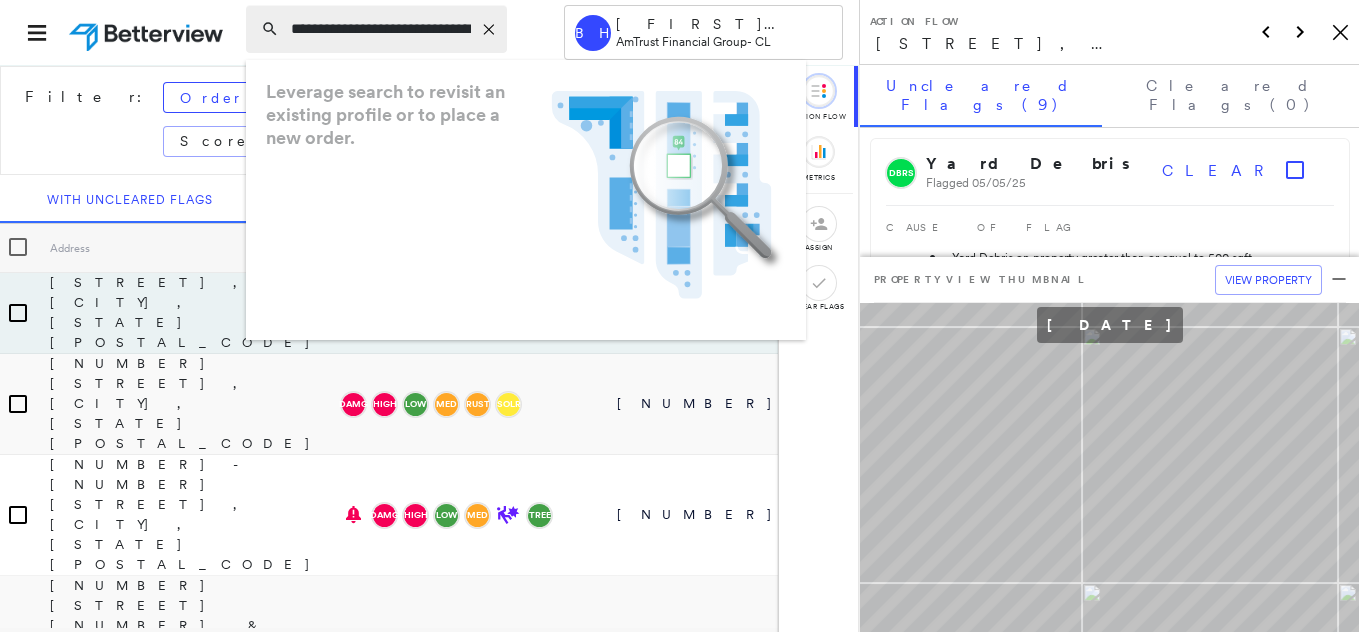 scroll, scrollTop: 0, scrollLeft: 78, axis: horizontal 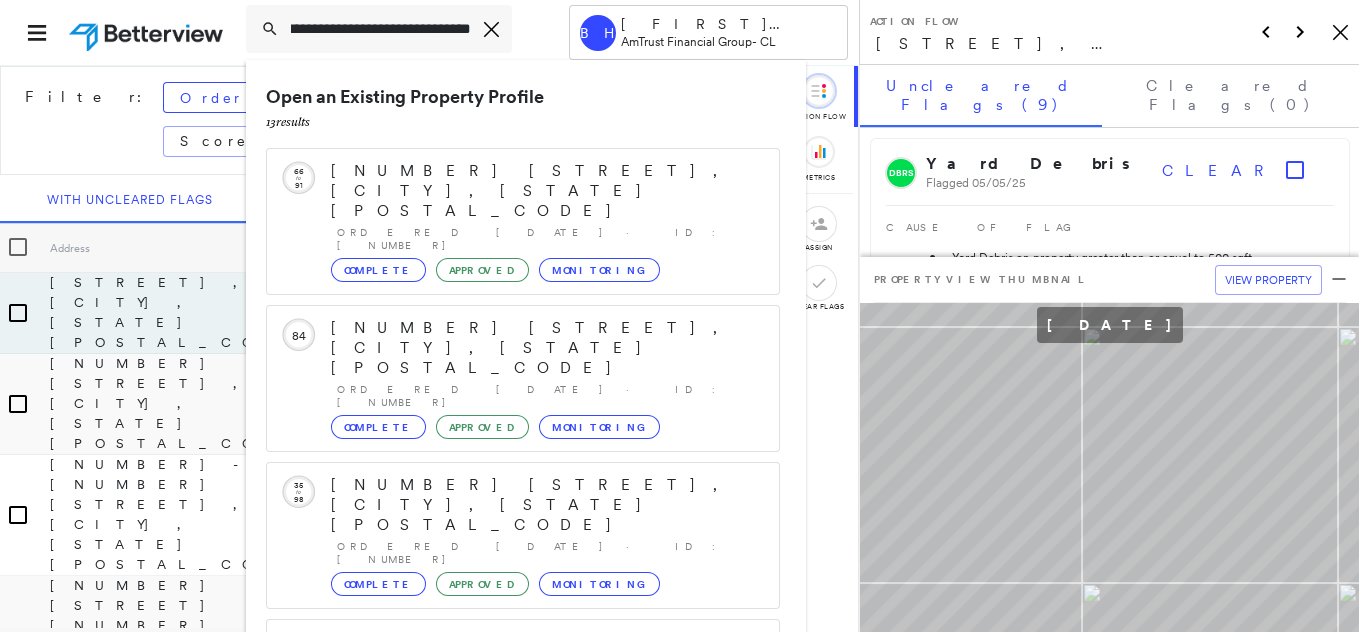 type on "**********" 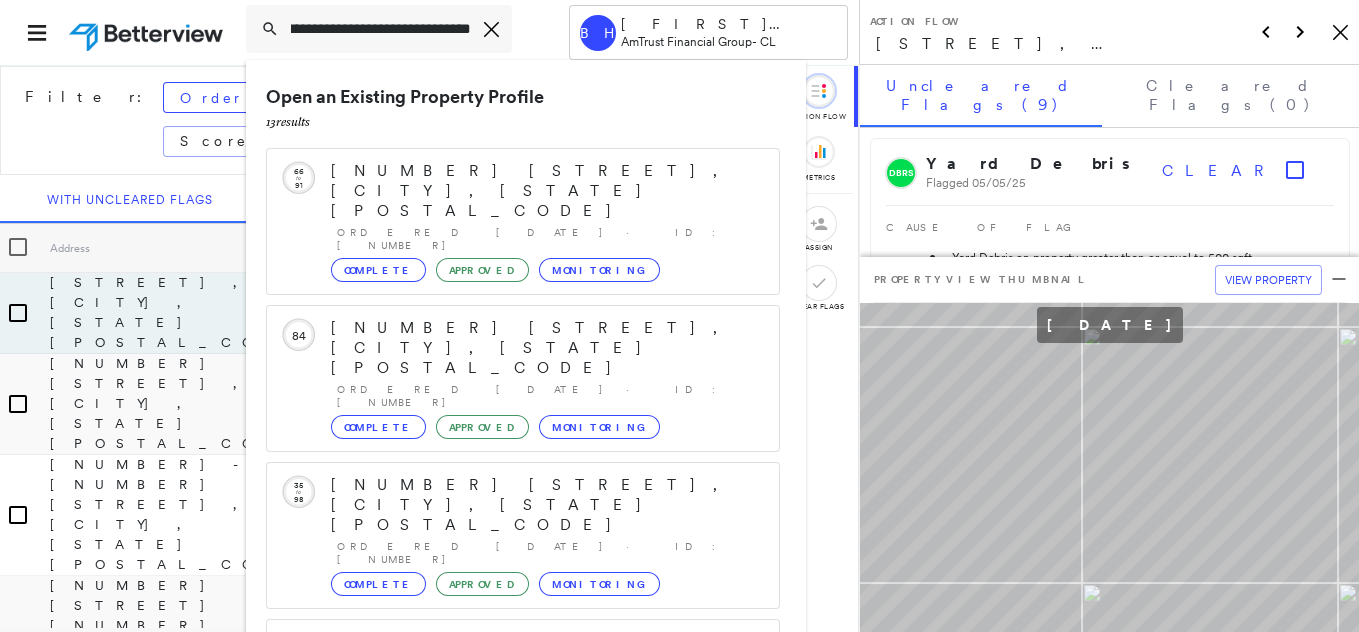 scroll, scrollTop: 0, scrollLeft: 0, axis: both 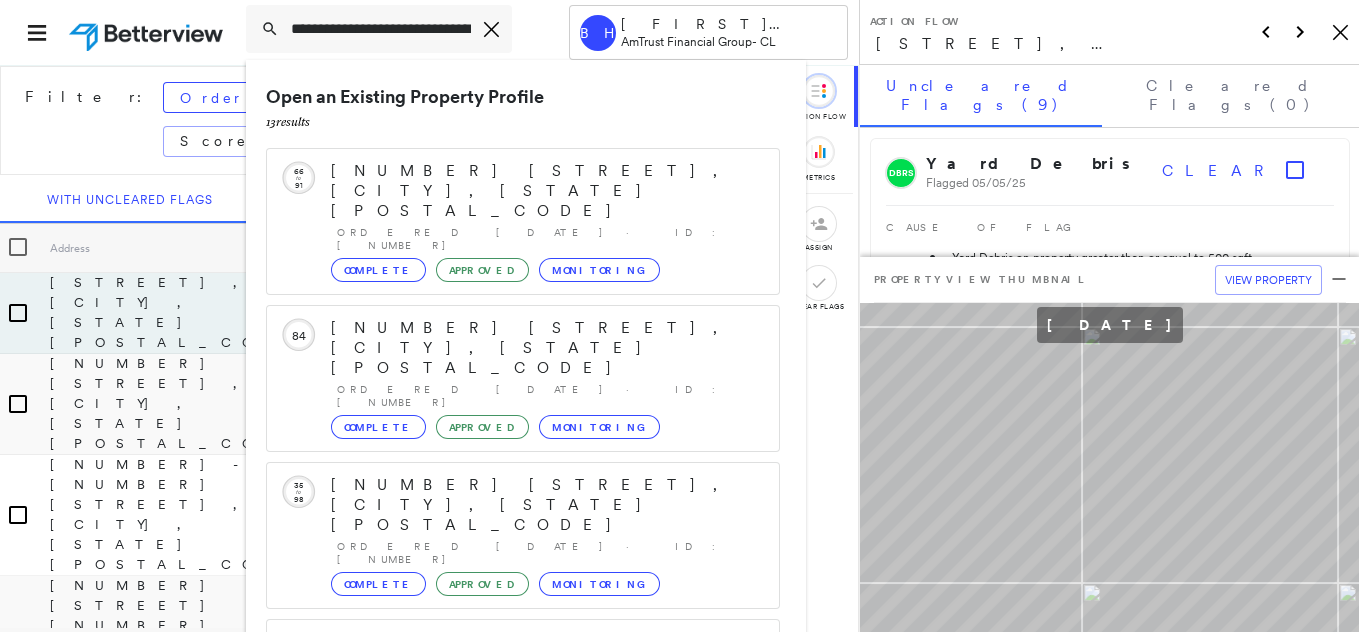 click on "[NUMBER] [STREET], [CITY], [STATE] [POSTAL_CODE] Group Created with Sketch. BH [LAST] [COMPANY] - CL" at bounding box center [429, 32] 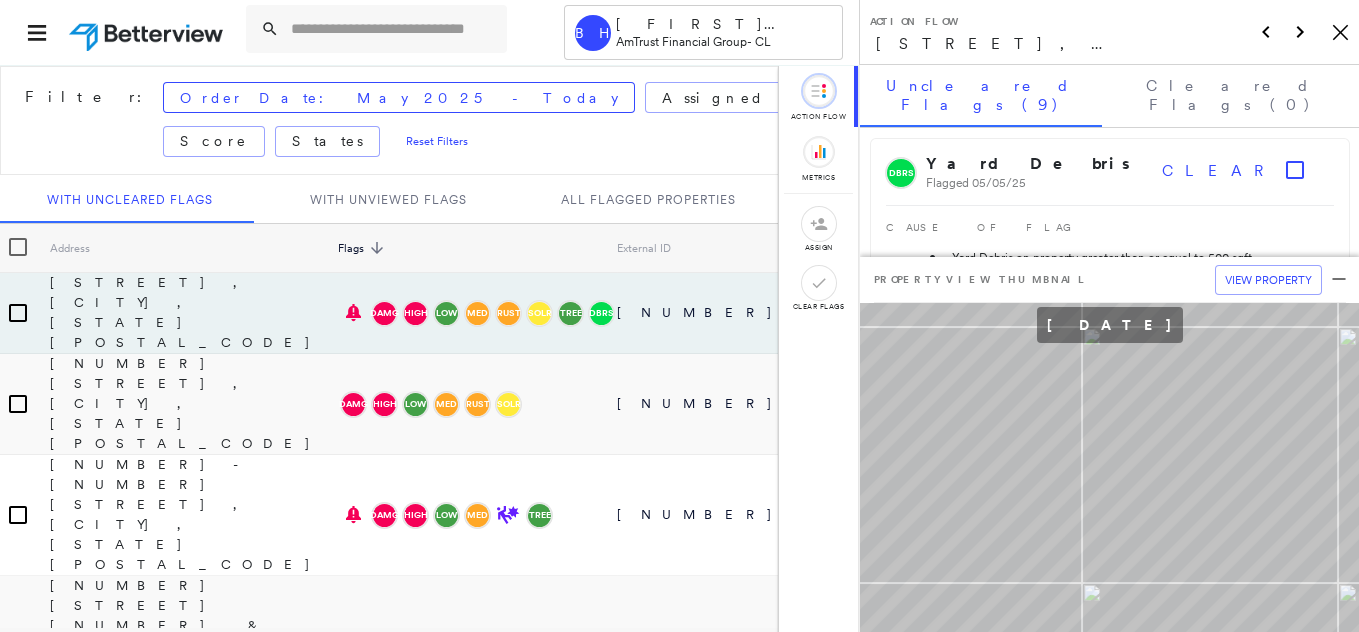 click on "BH [LAST] [COMPANY] - CL" at bounding box center (429, 32) 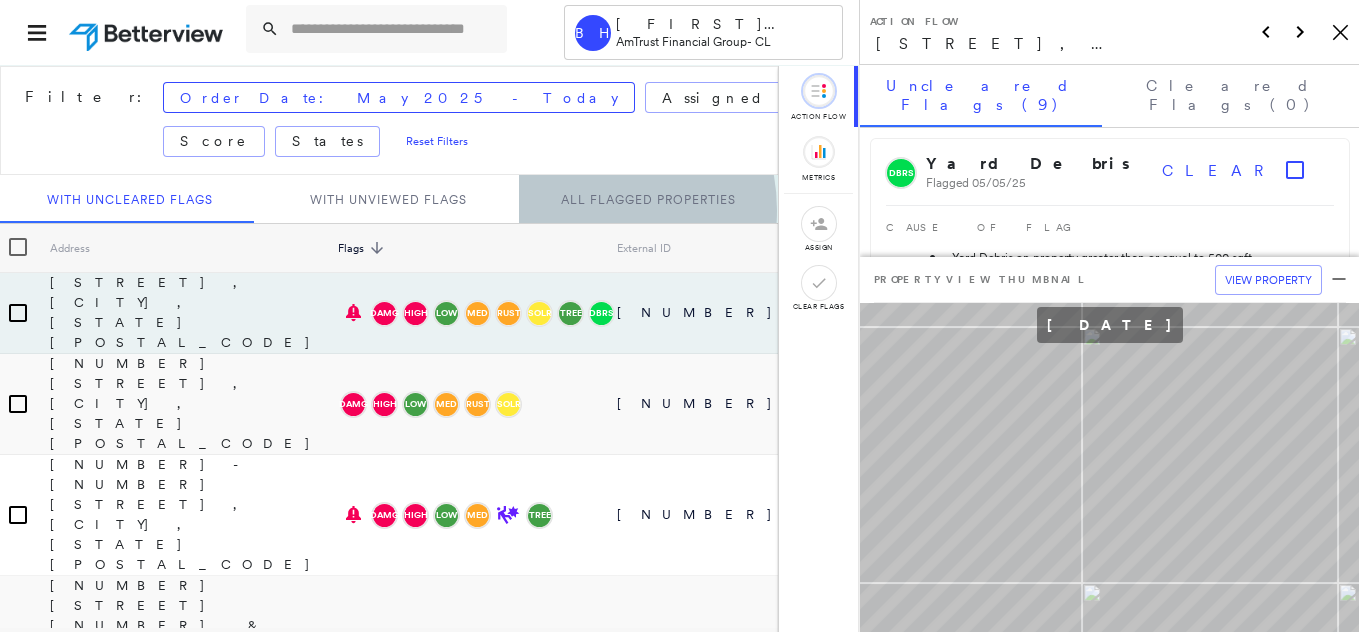 click on "All Flagged Properties" at bounding box center [648, 199] 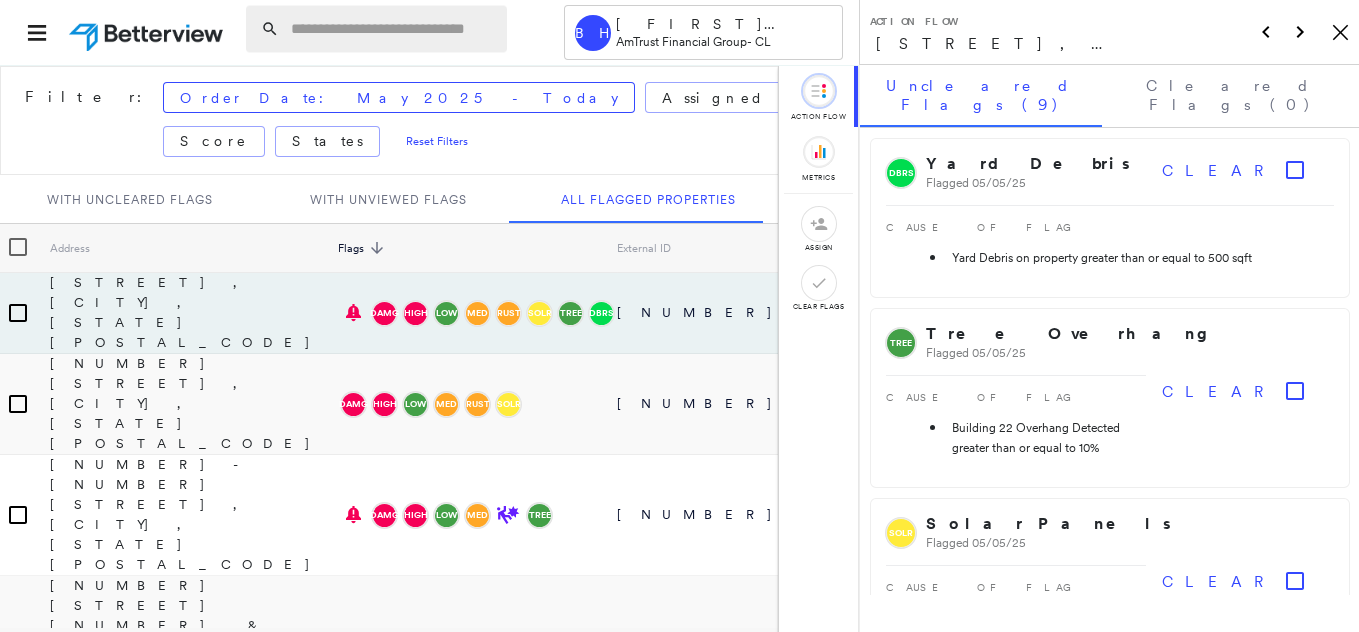 click at bounding box center [393, 29] 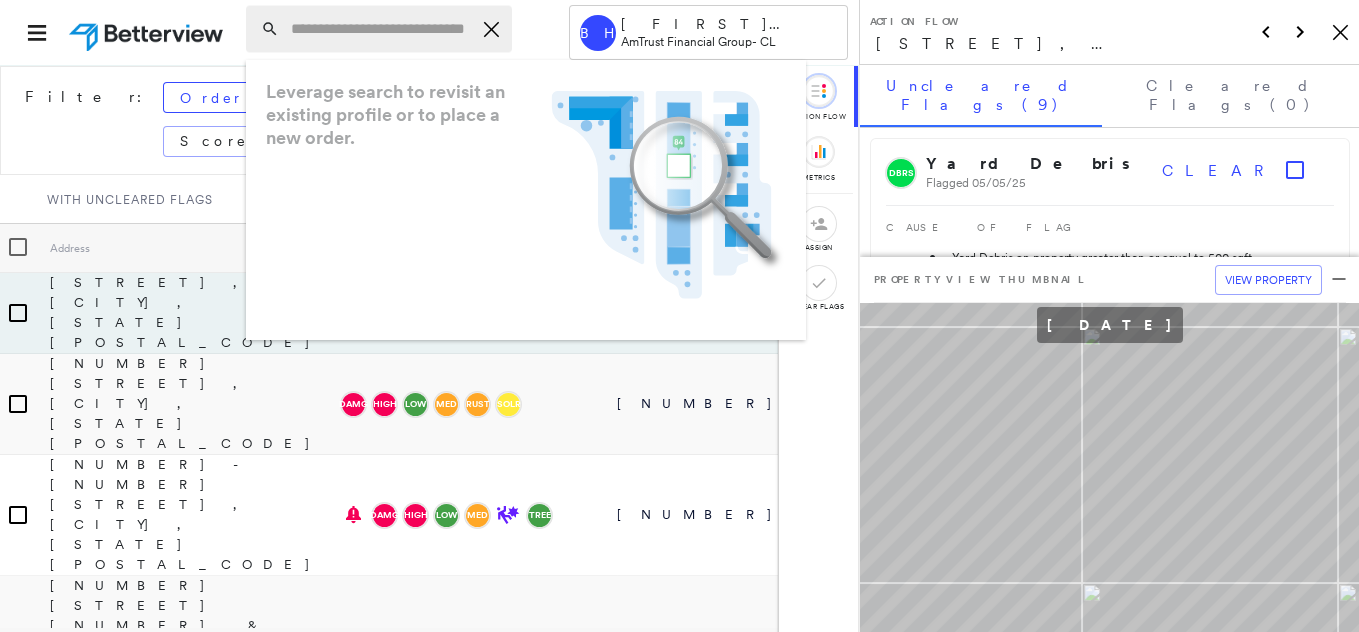 paste on "**********" 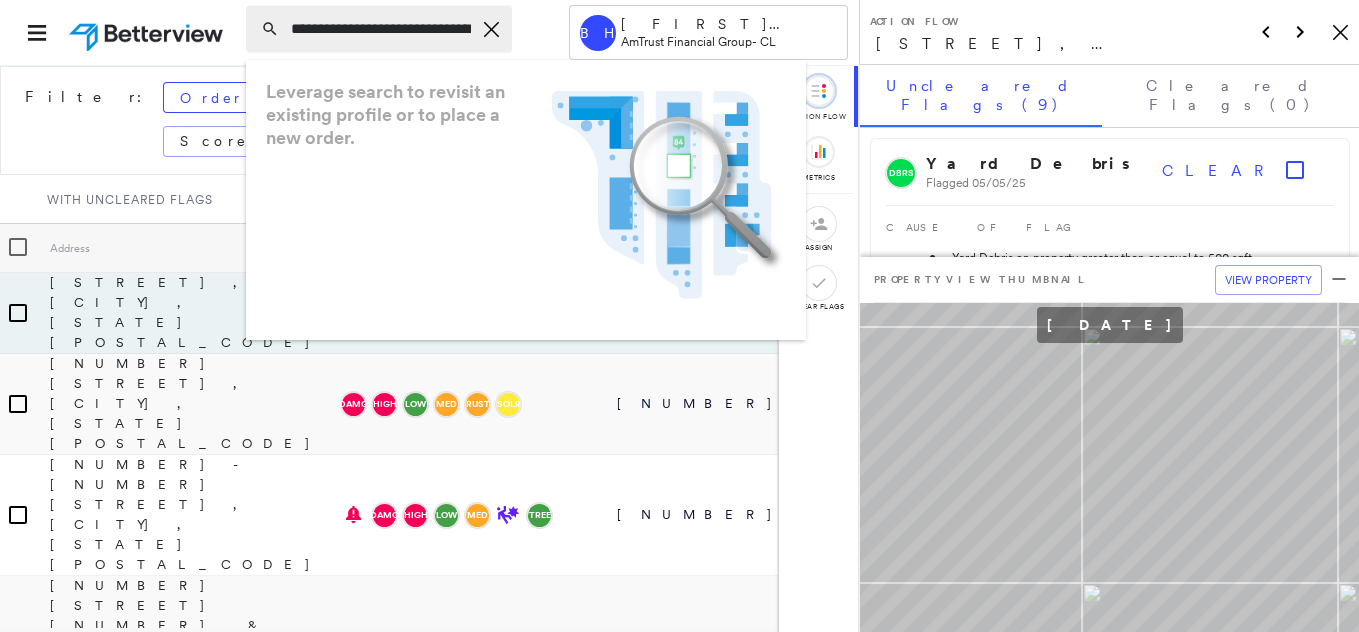 scroll, scrollTop: 0, scrollLeft: 78, axis: horizontal 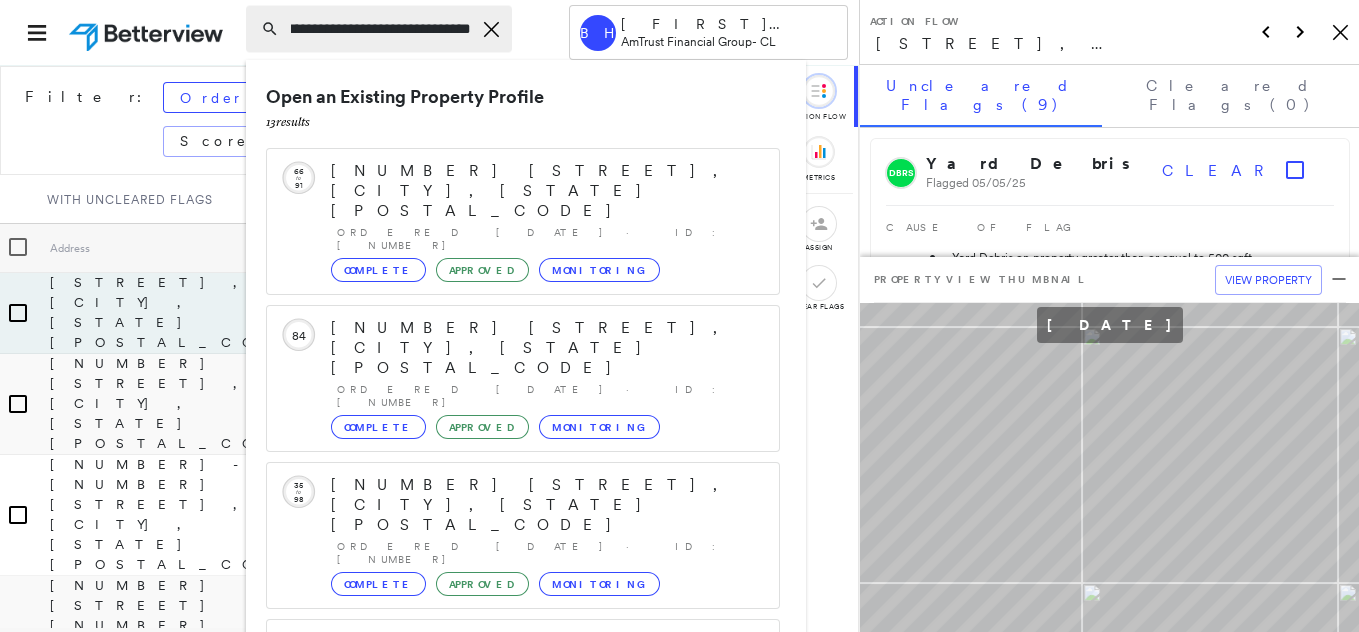 type on "**********" 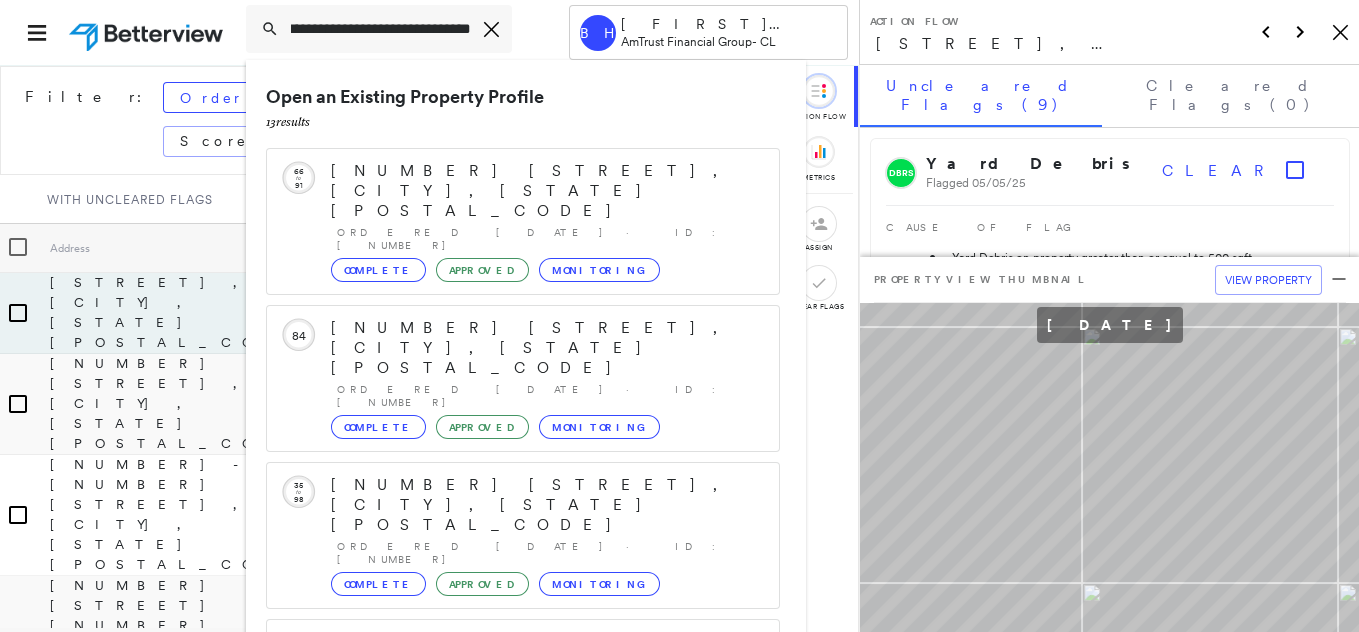 scroll, scrollTop: 0, scrollLeft: 0, axis: both 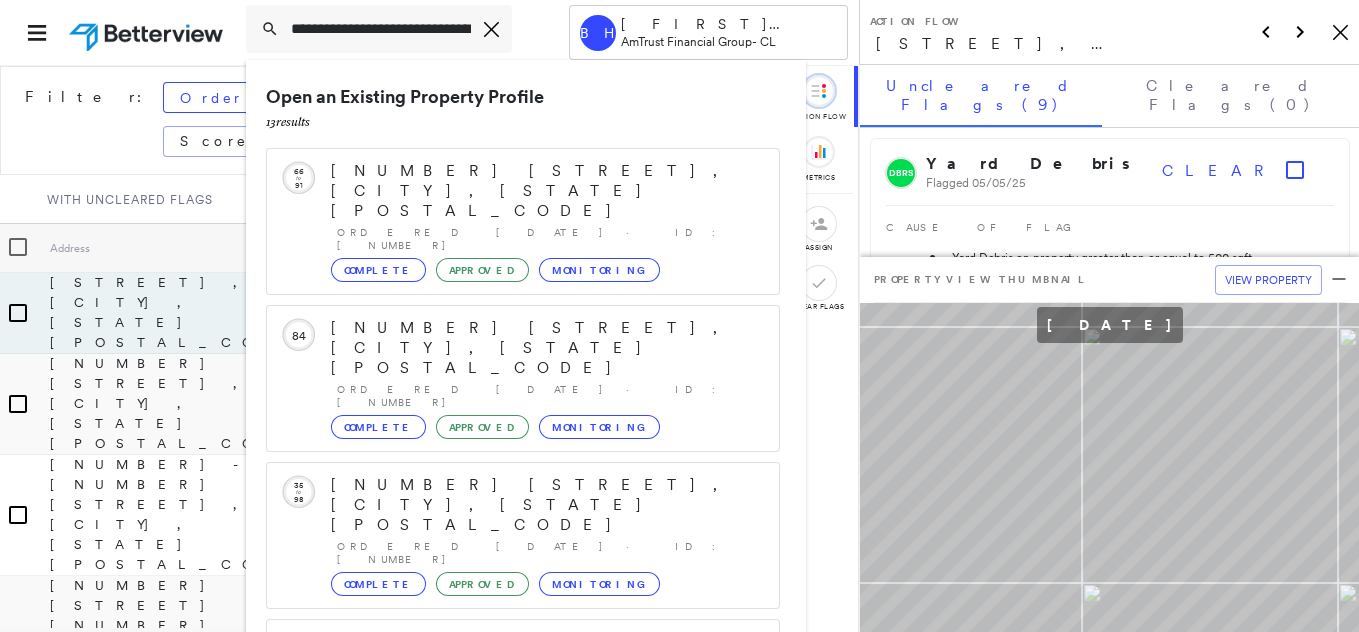 click on "[NUMBER] [STREET], [CITY], [STATE] [POSTAL_CODE] Group Created with Sketch. BH [LAST] [COMPANY] - CL" at bounding box center (429, 32) 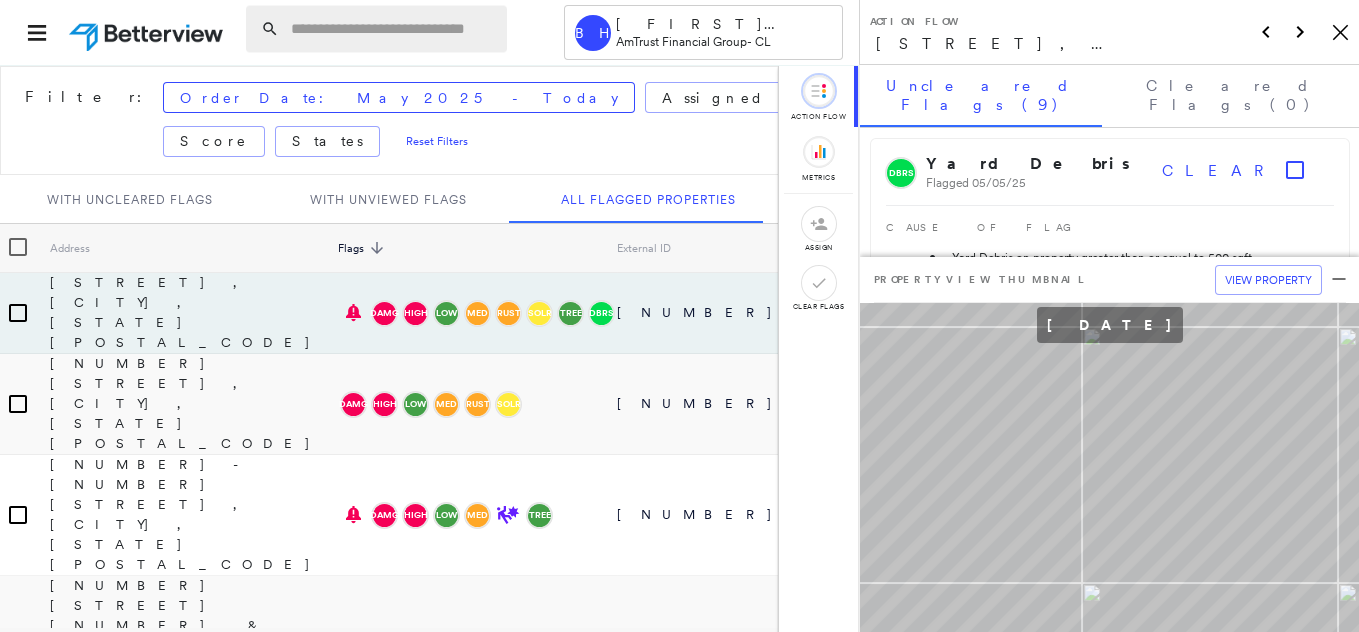 click at bounding box center [393, 29] 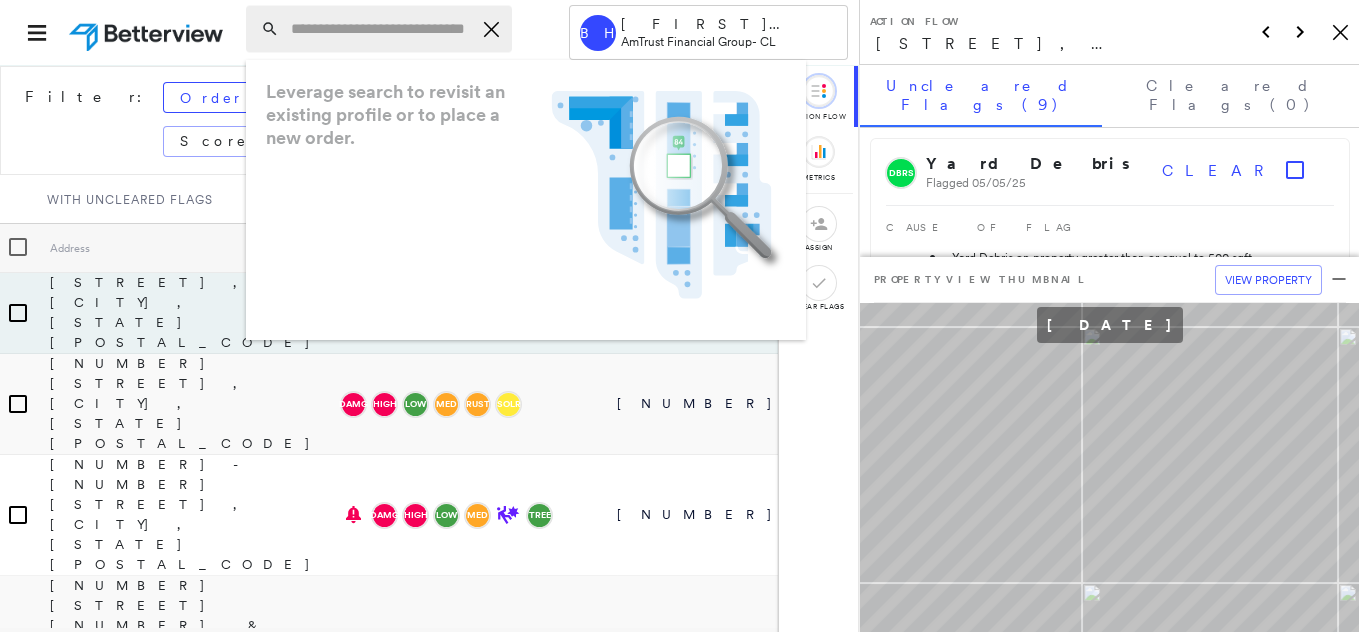 paste on "**********" 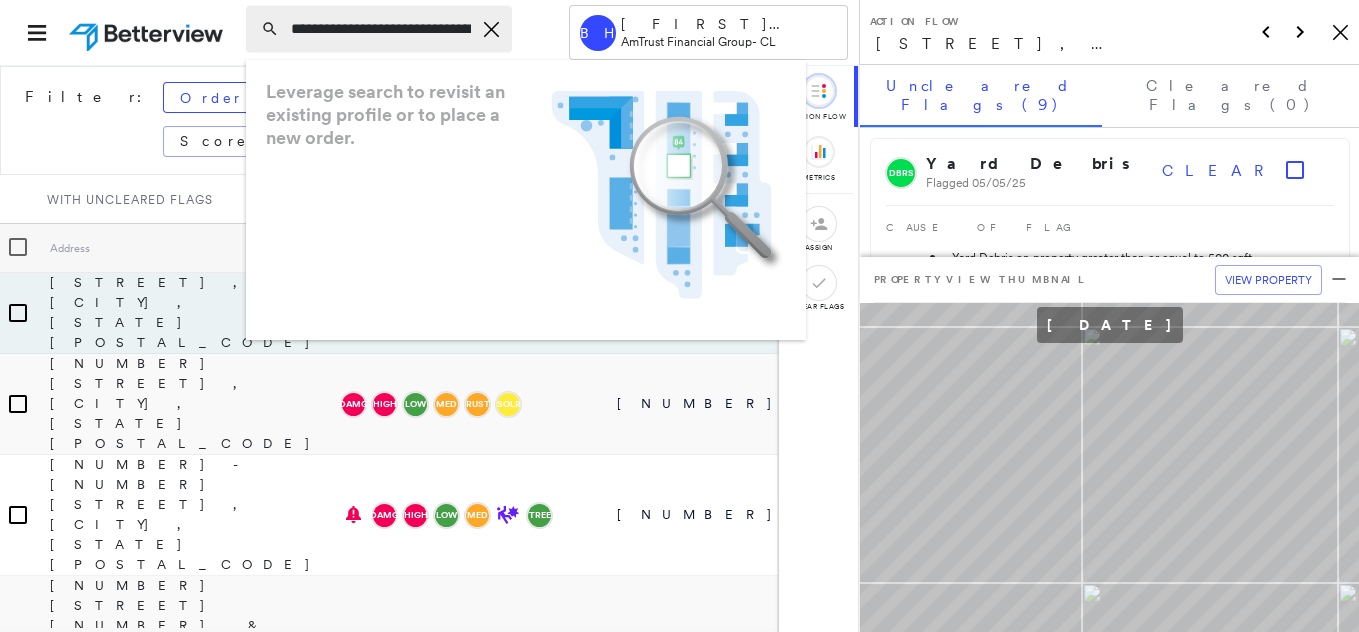 scroll, scrollTop: 0, scrollLeft: 78, axis: horizontal 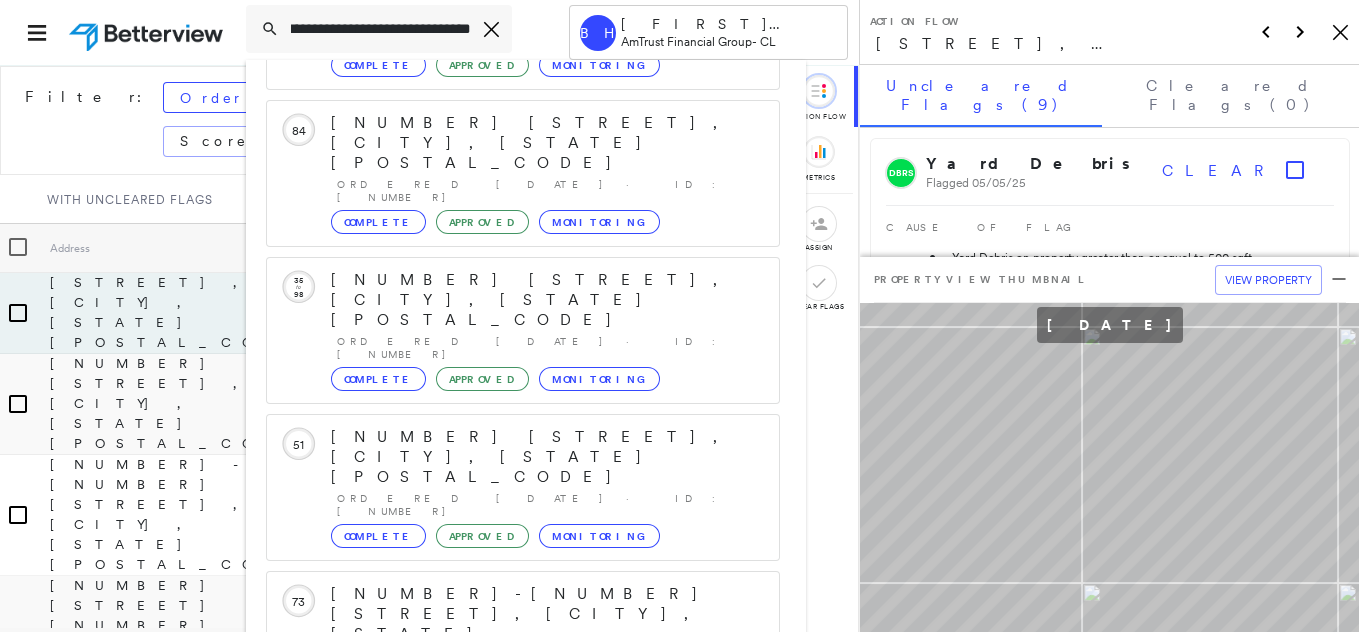 type on "**********" 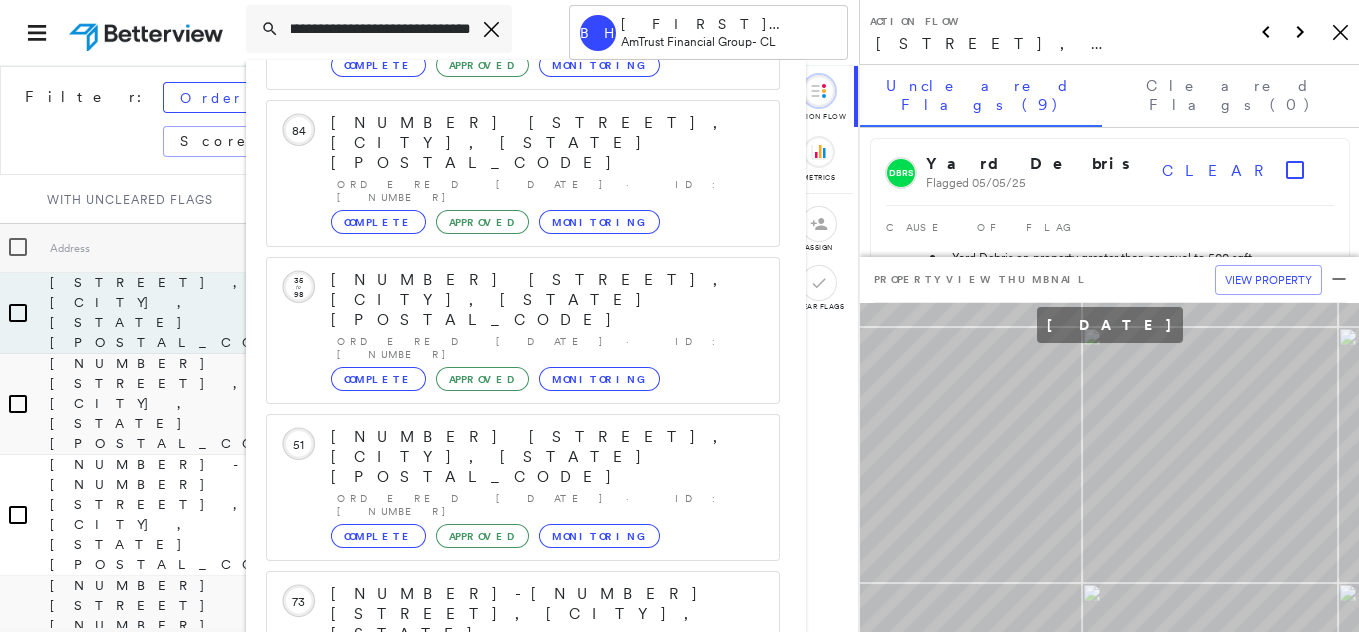 scroll, scrollTop: 0, scrollLeft: 0, axis: both 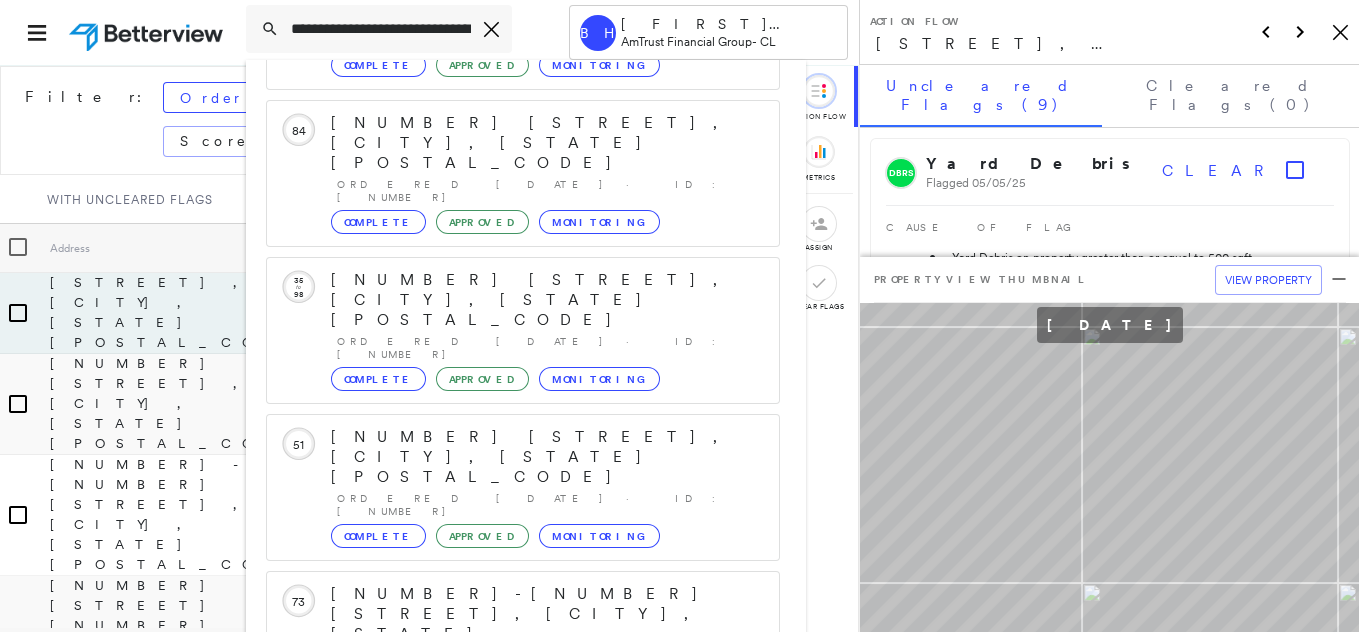 click on "1 result - Click to order a Property Profile" at bounding box center [371, 874] 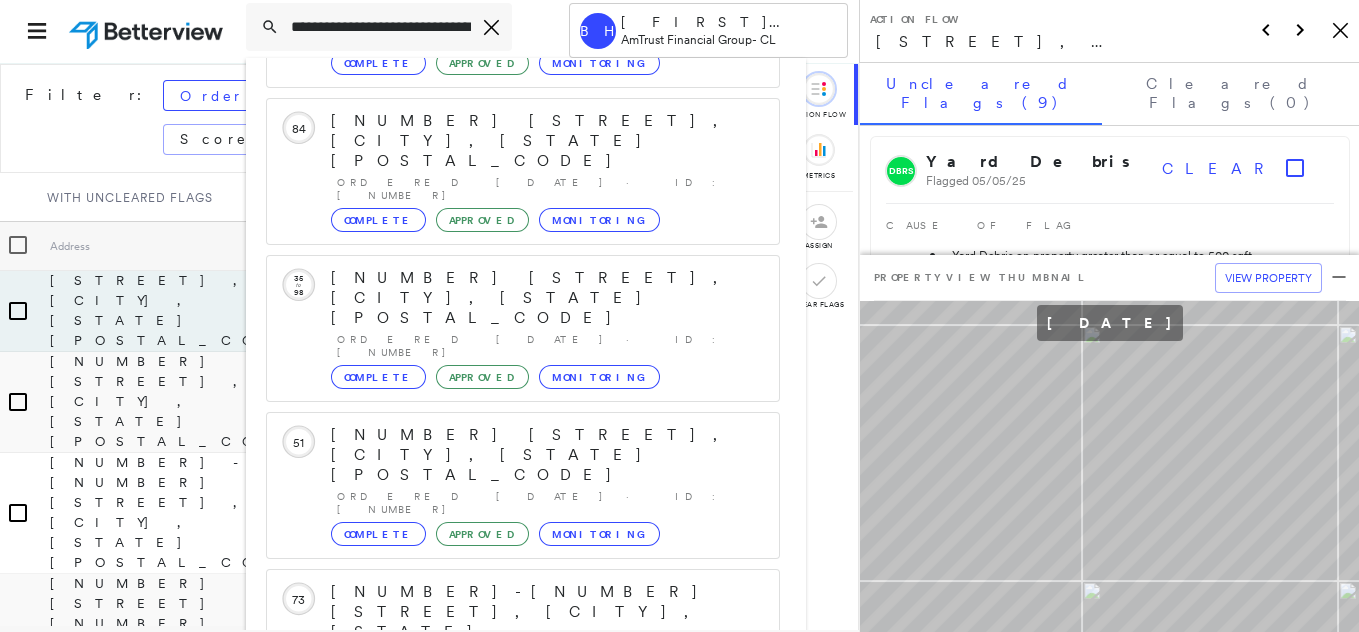 click 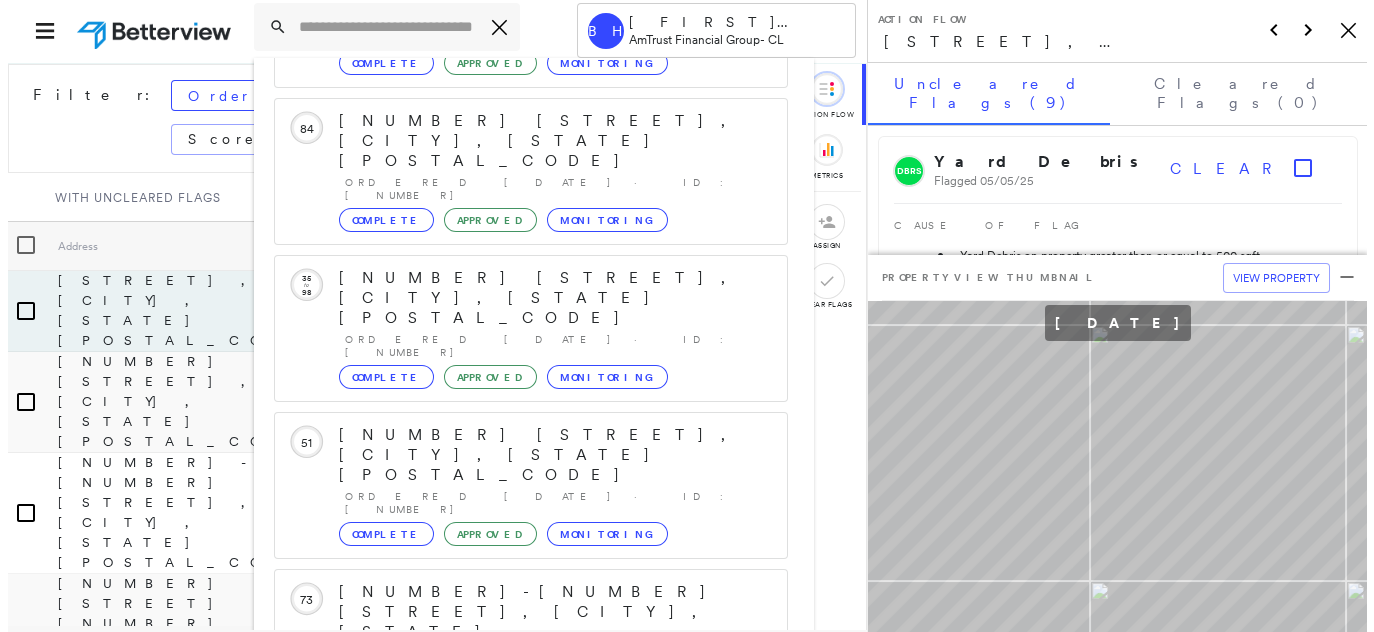 scroll, scrollTop: 0, scrollLeft: 0, axis: both 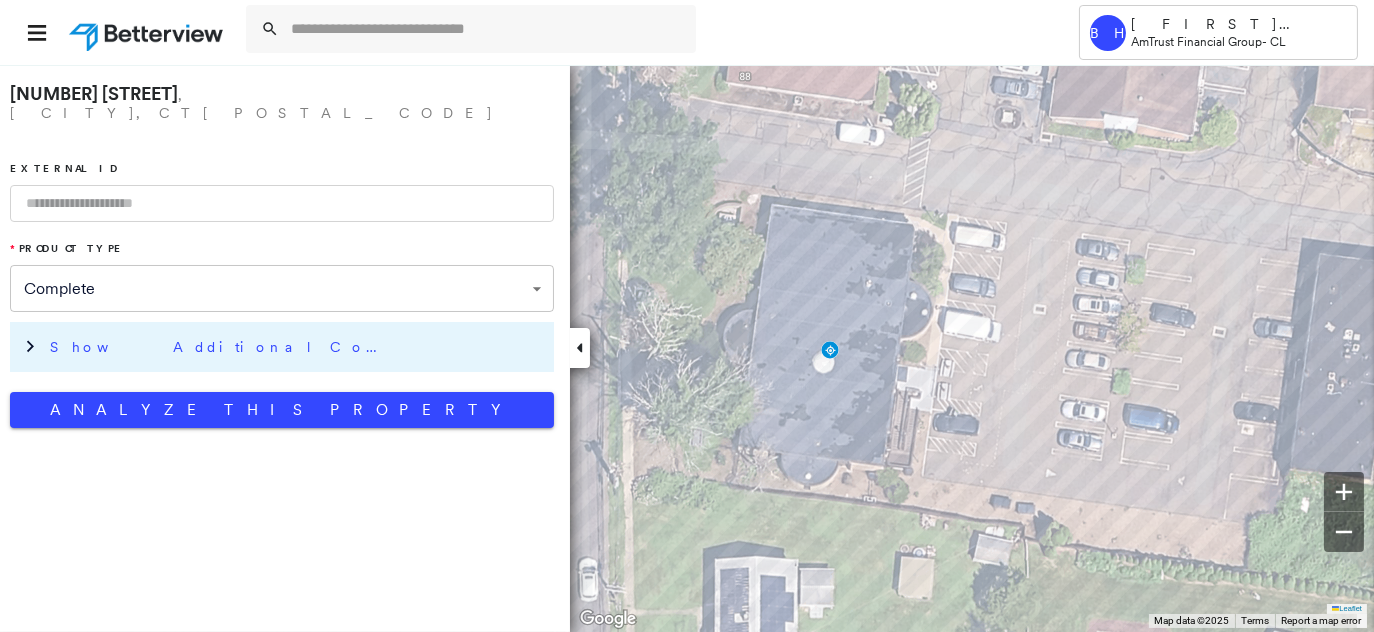 click on "Show Additional Company Data" at bounding box center [220, 347] 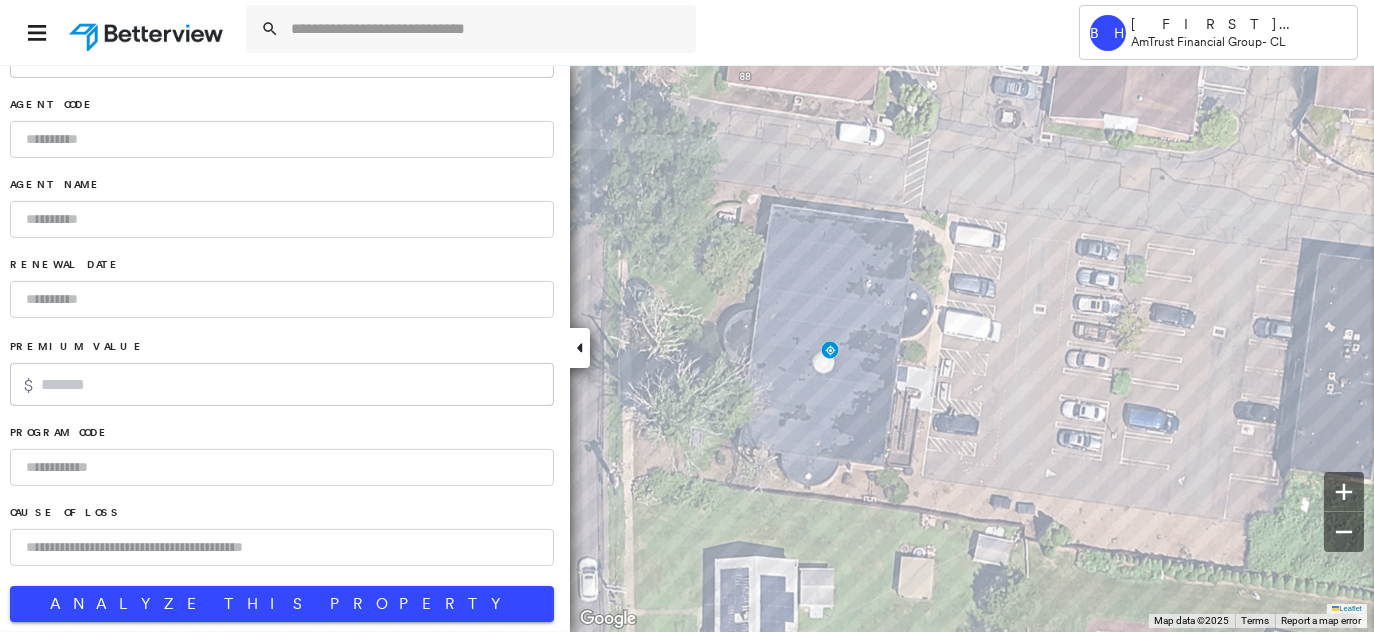 scroll, scrollTop: 1399, scrollLeft: 0, axis: vertical 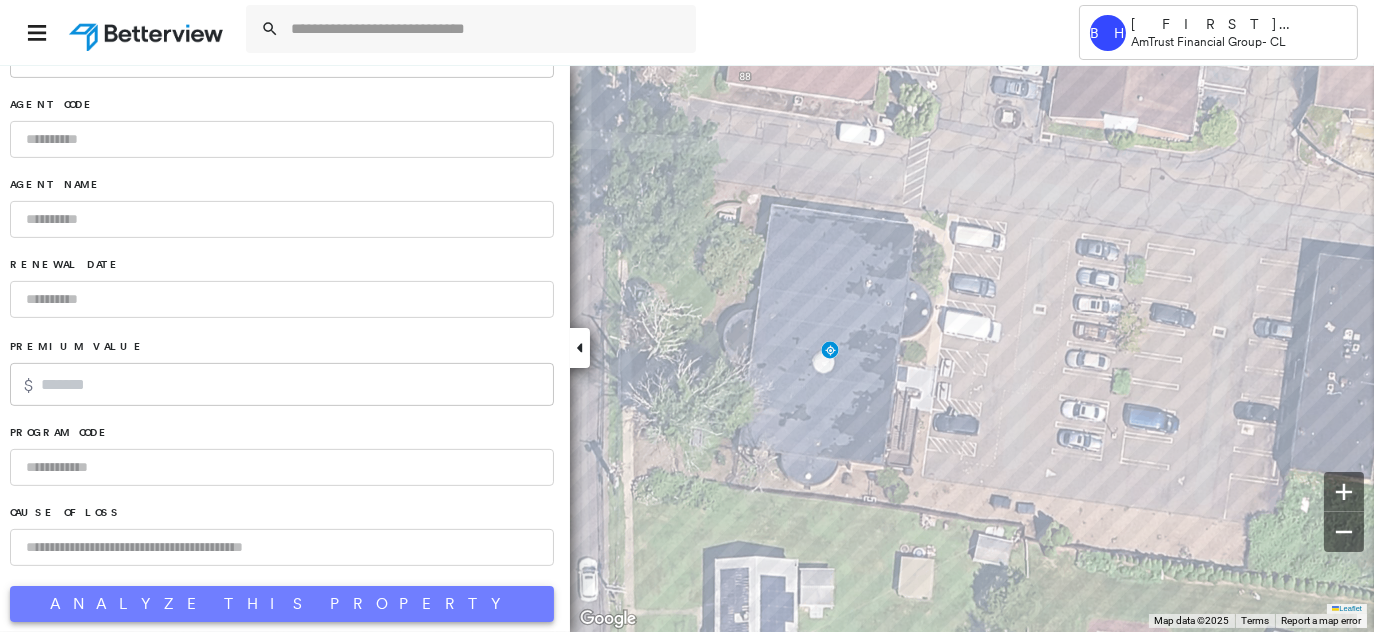 click on "Analyze This Property" at bounding box center [282, 604] 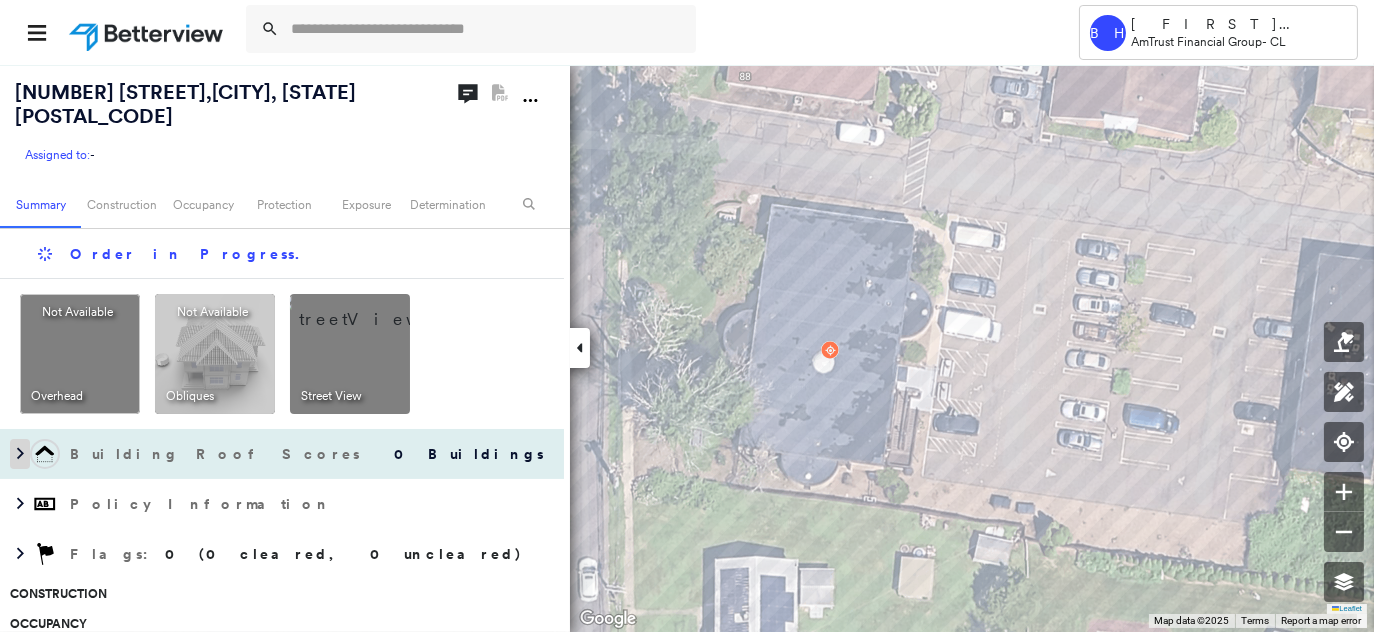 click 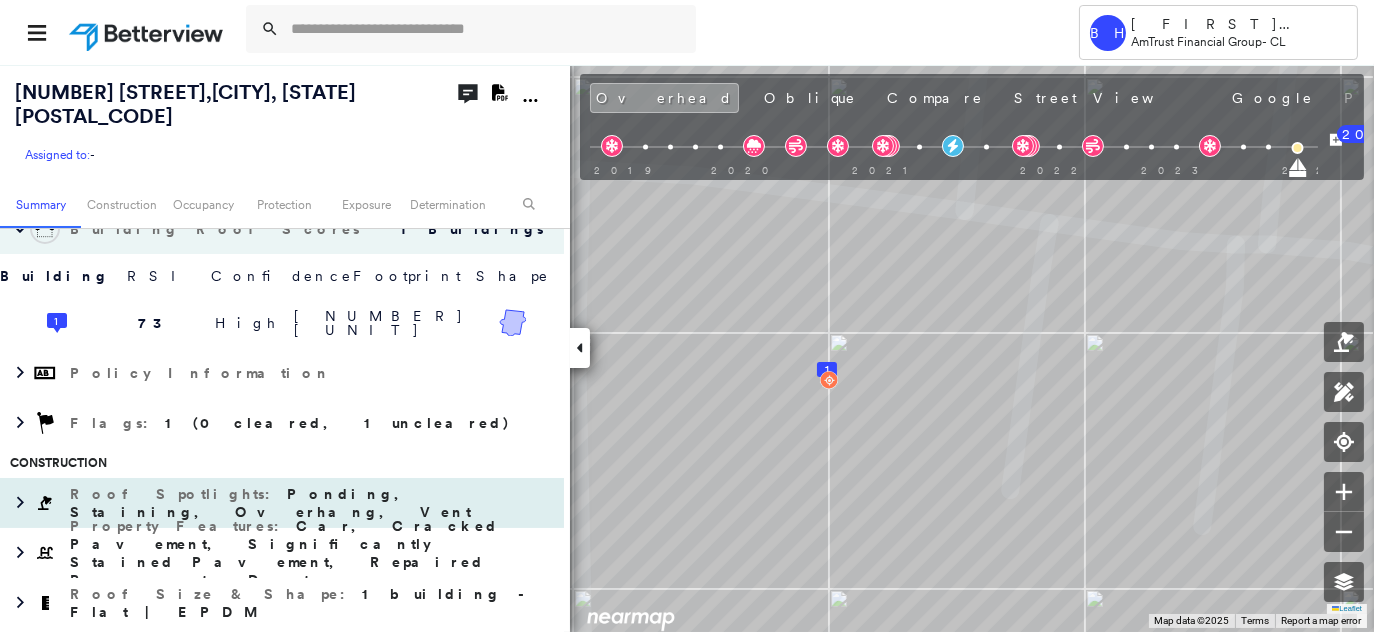 scroll, scrollTop: 100, scrollLeft: 0, axis: vertical 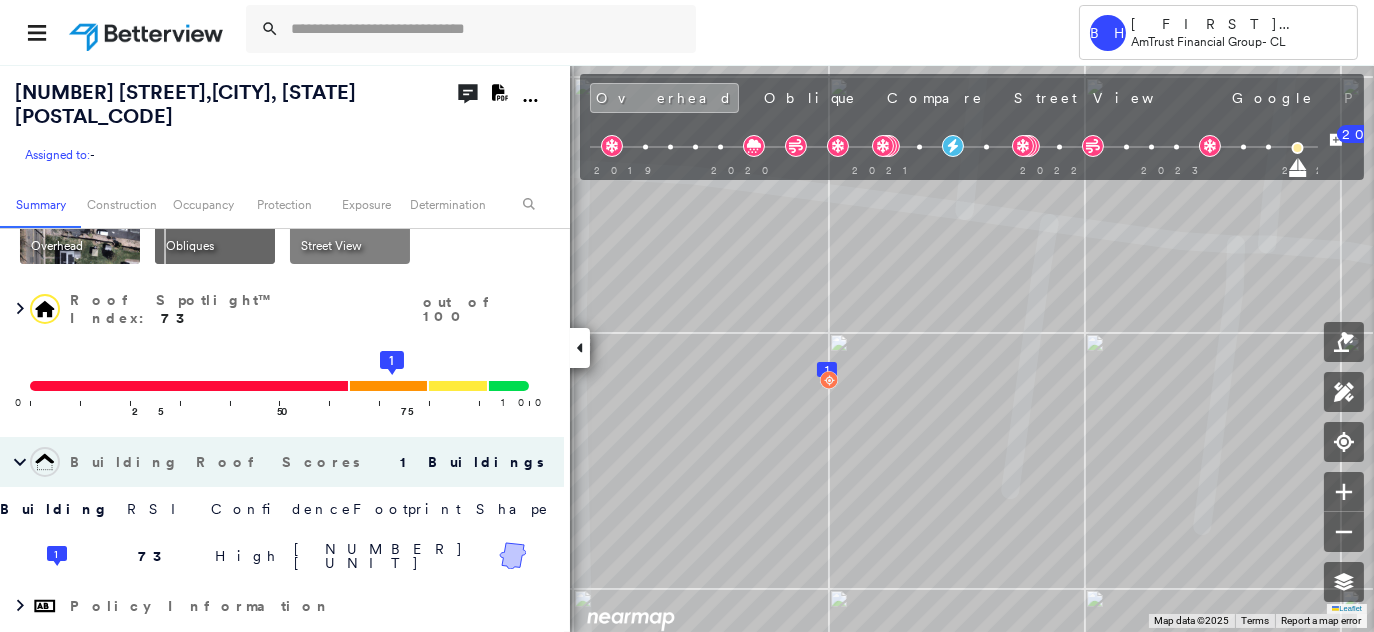 click 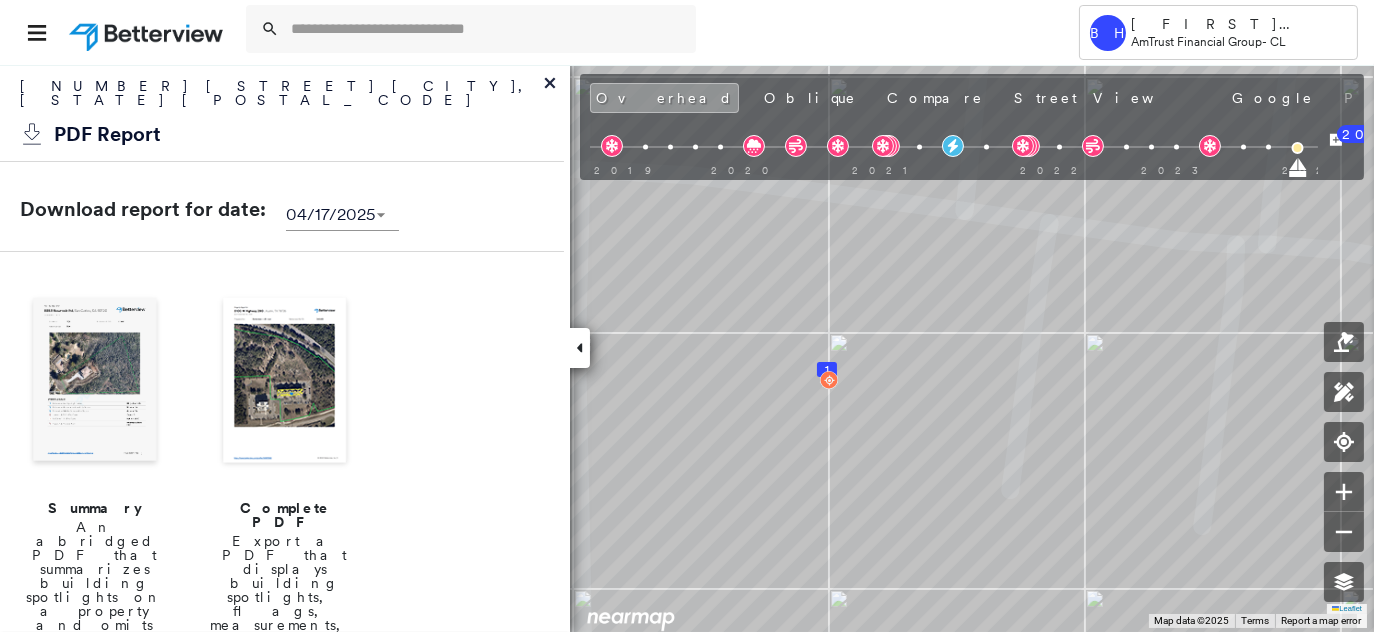 click at bounding box center [285, 382] 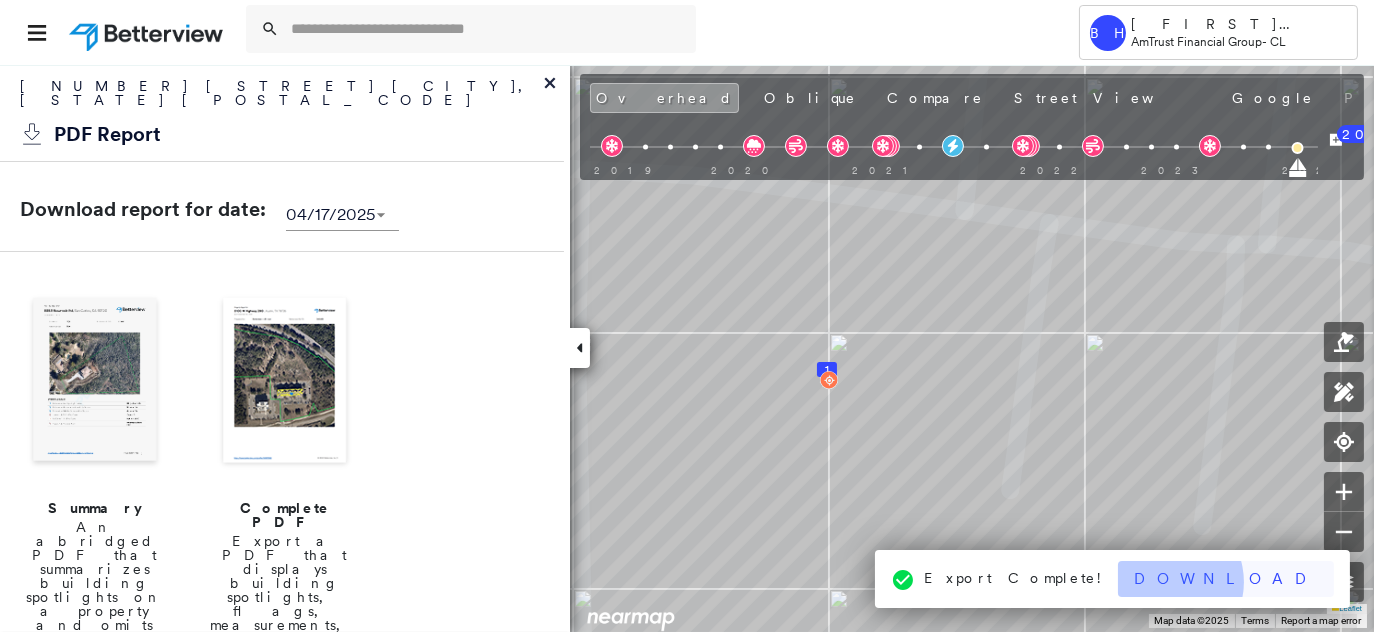 click on "Download" at bounding box center (1226, 579) 